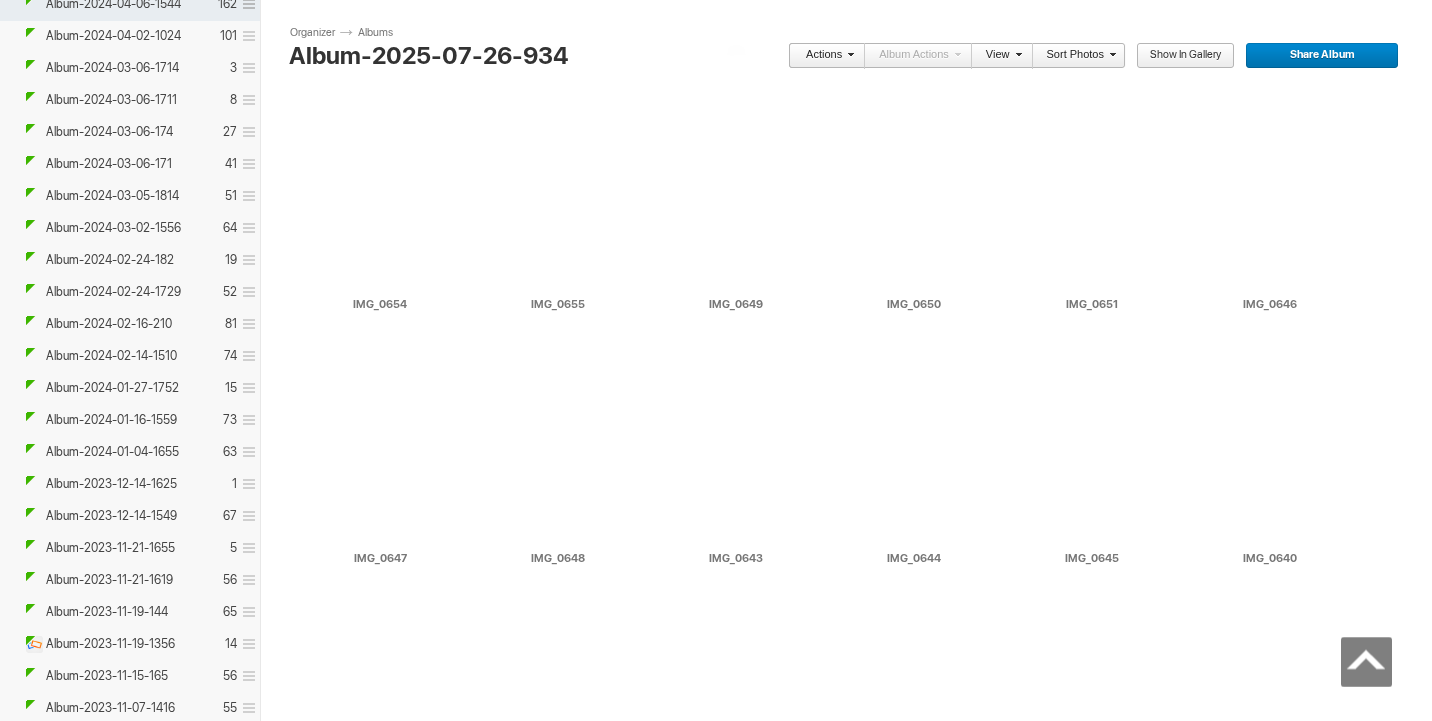 scroll, scrollTop: 2679, scrollLeft: 0, axis: vertical 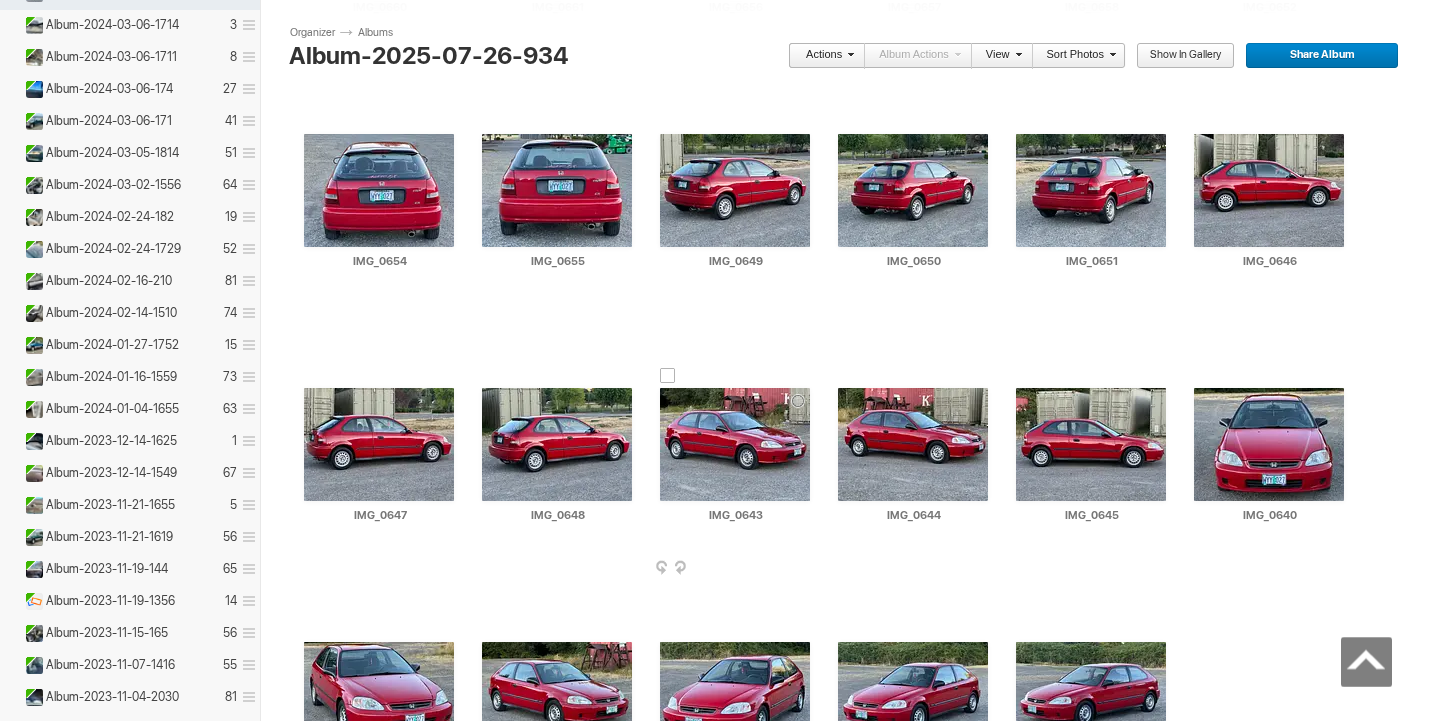 click at bounding box center [735, 444] 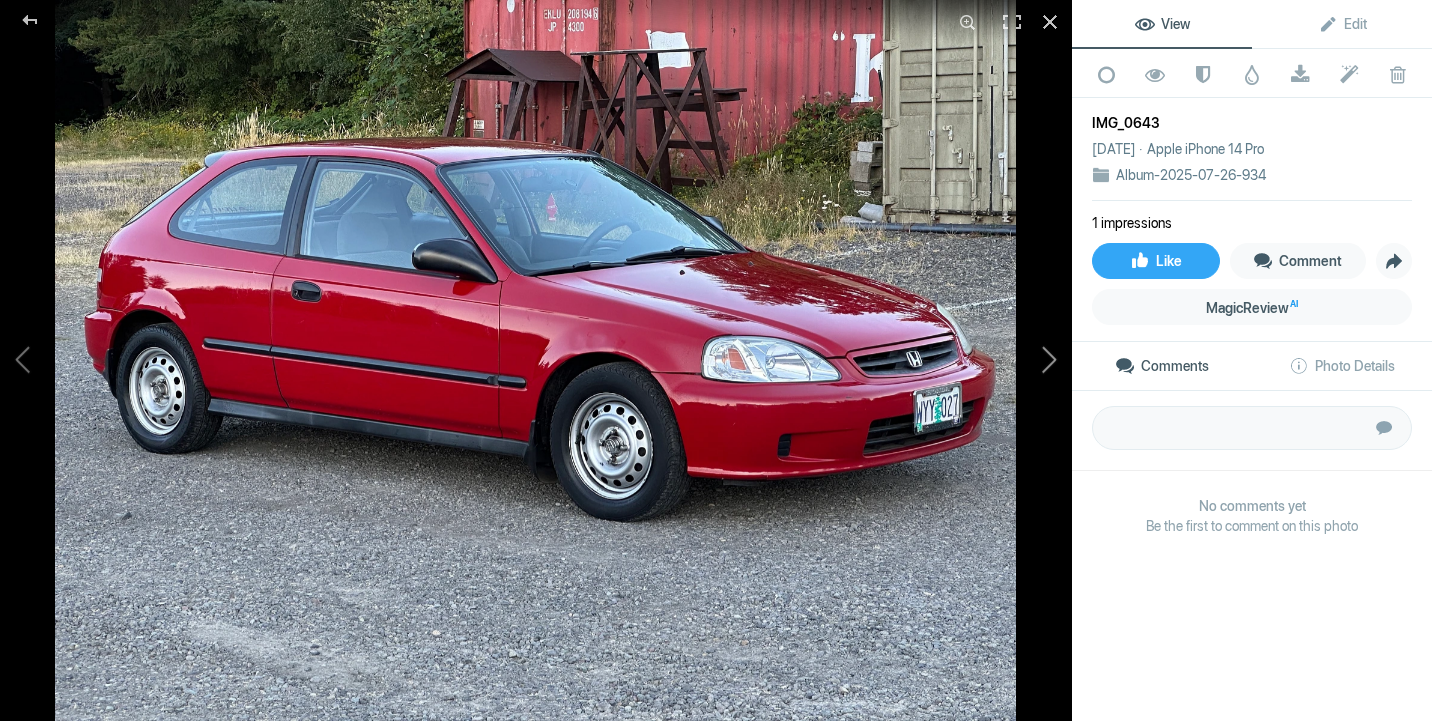 click 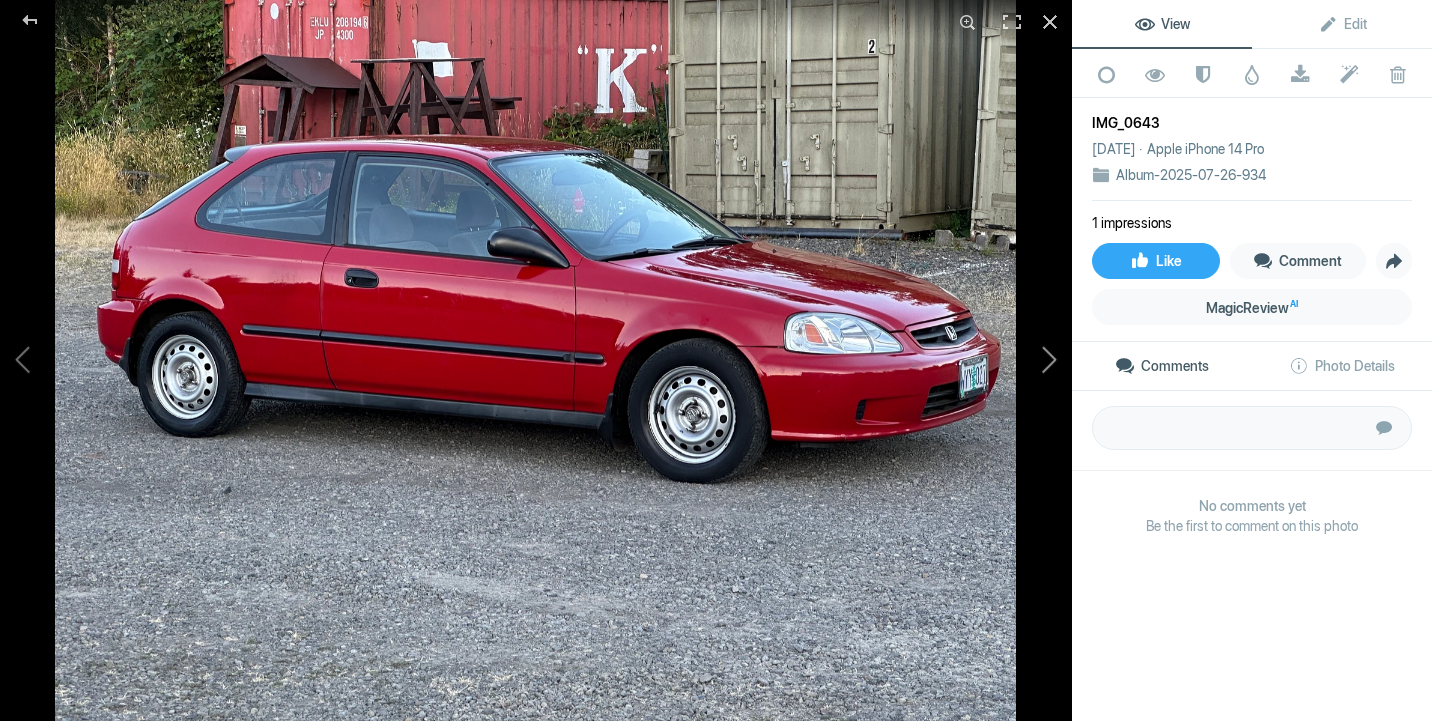 click 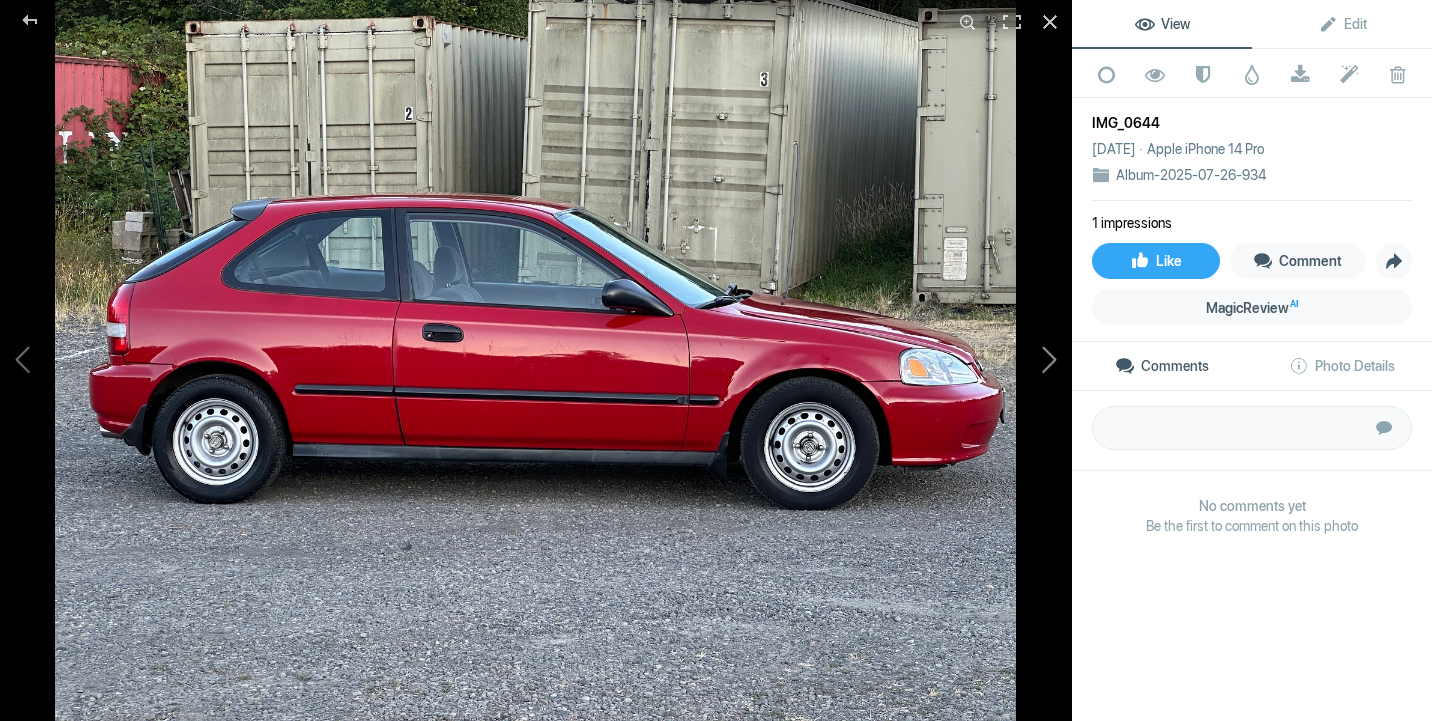 click 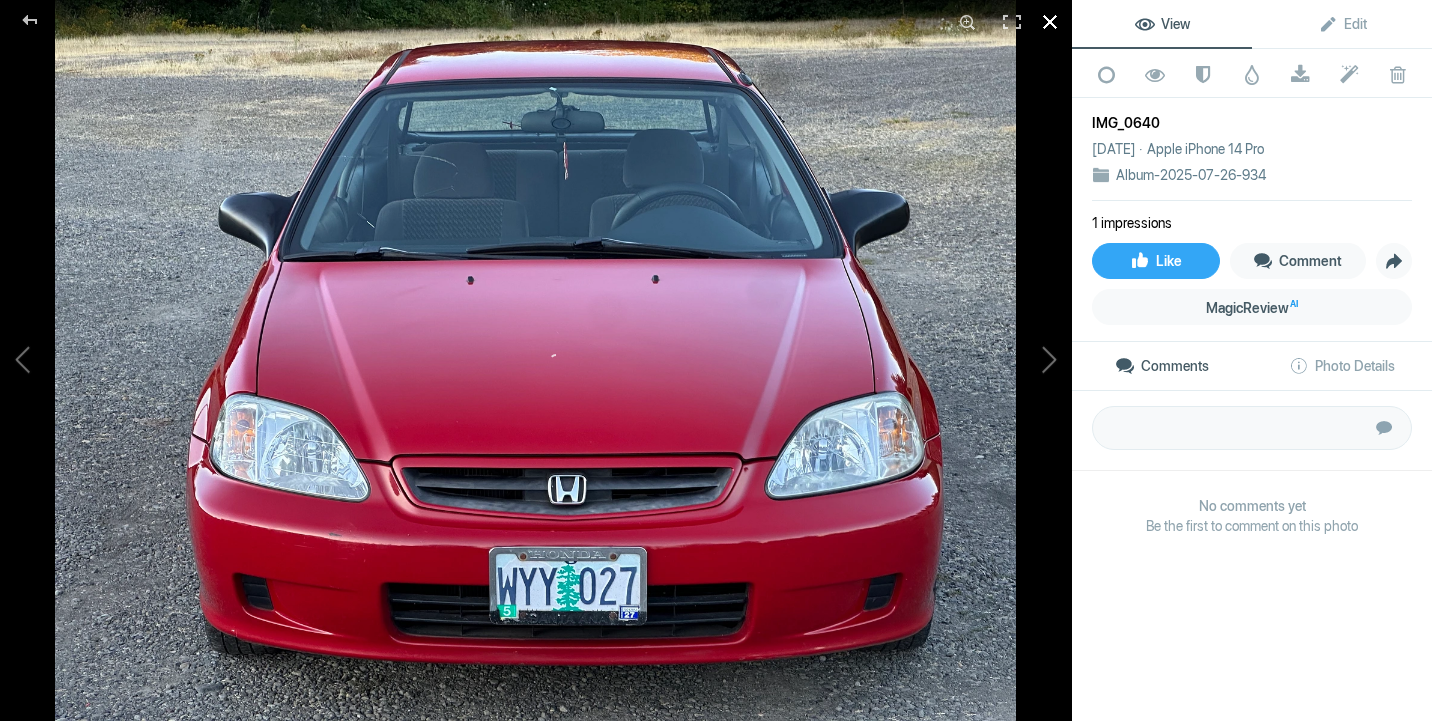 click 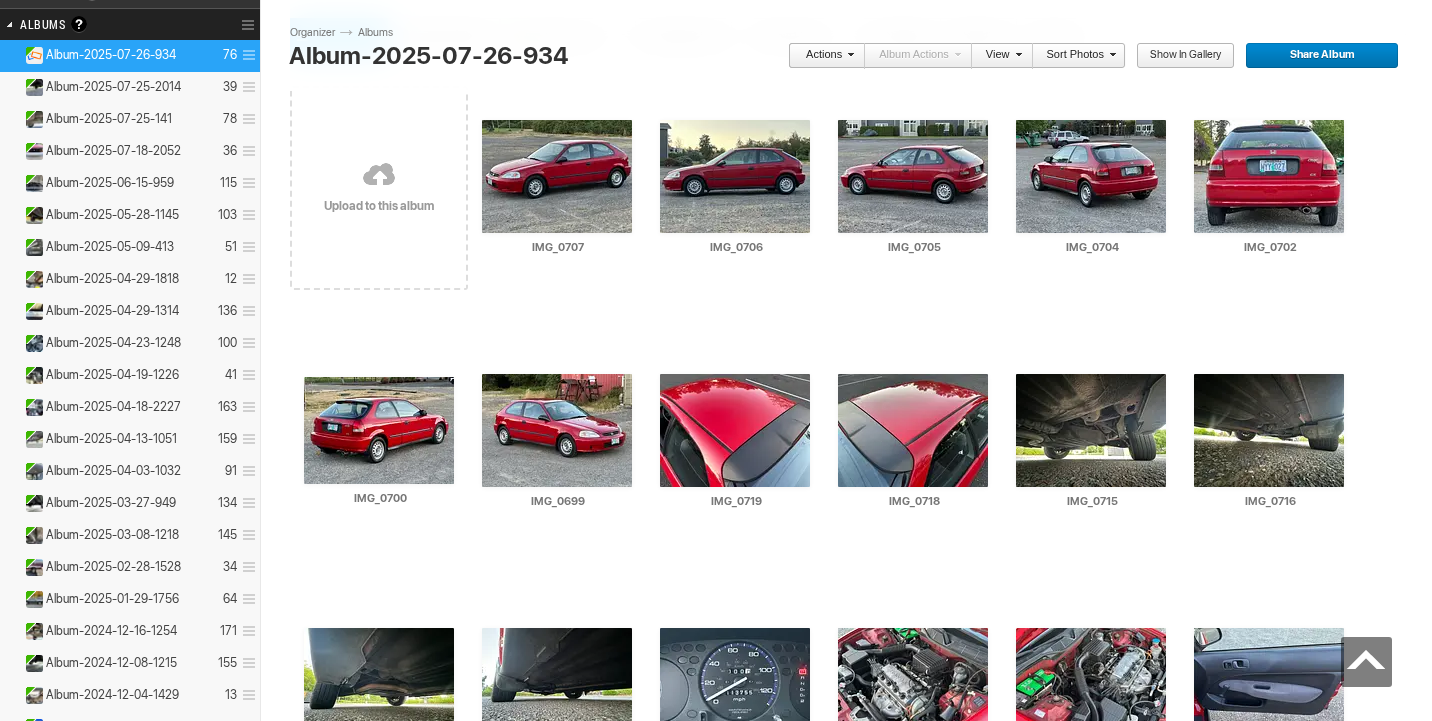 scroll, scrollTop: 154, scrollLeft: 0, axis: vertical 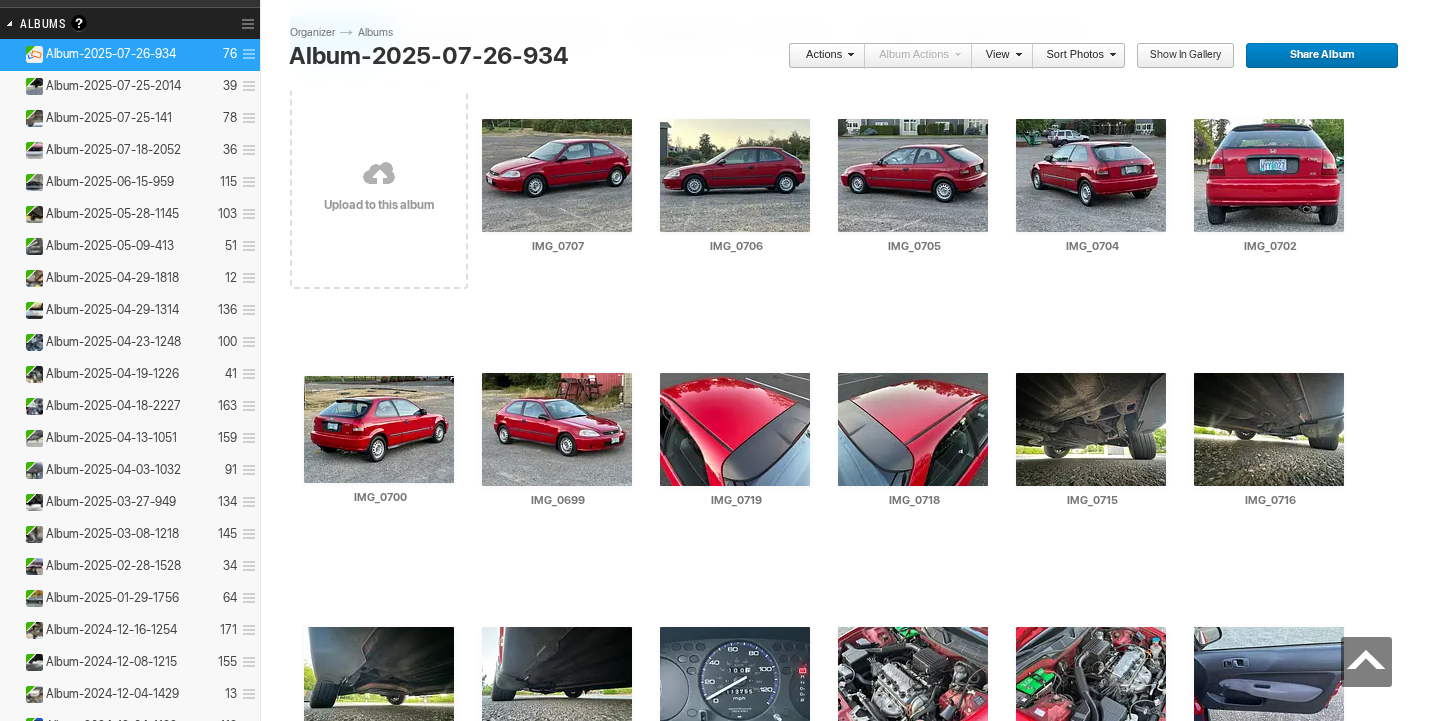 click at bounding box center (557, 3223) 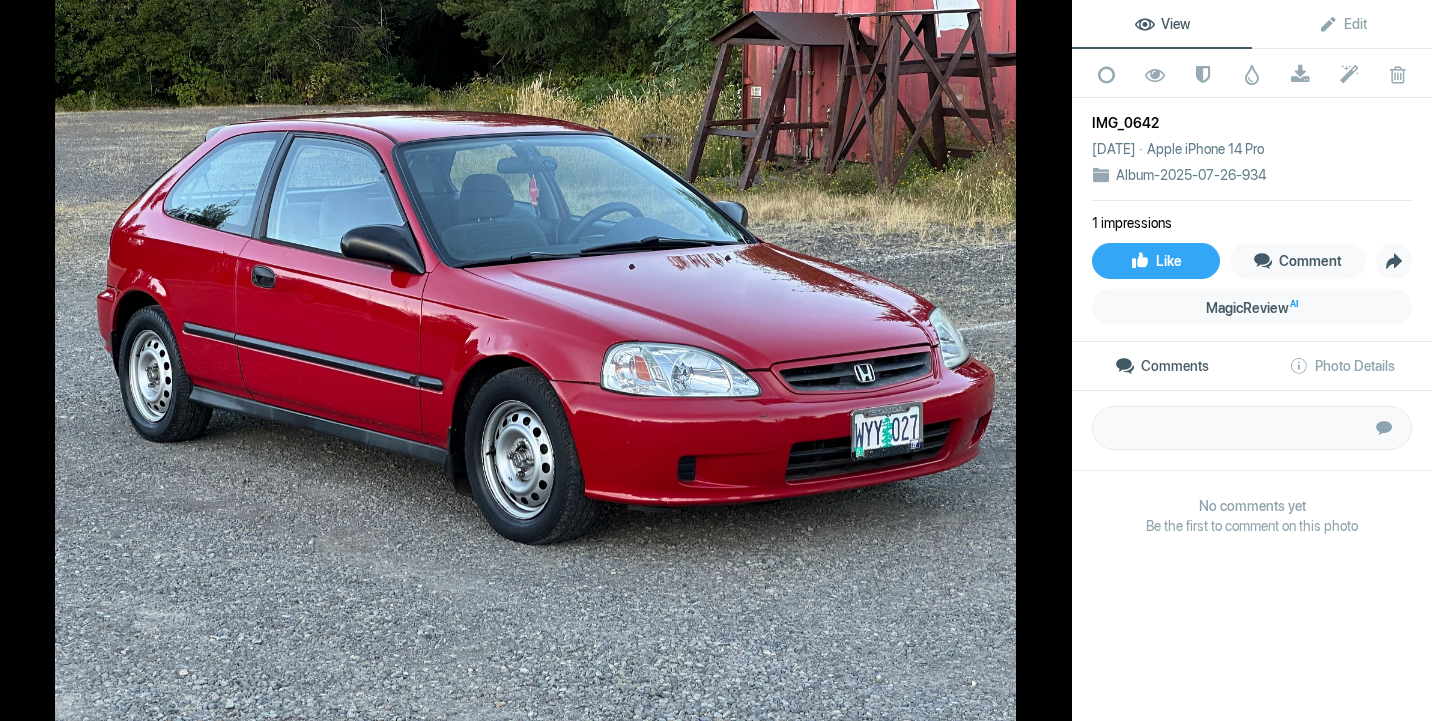 click 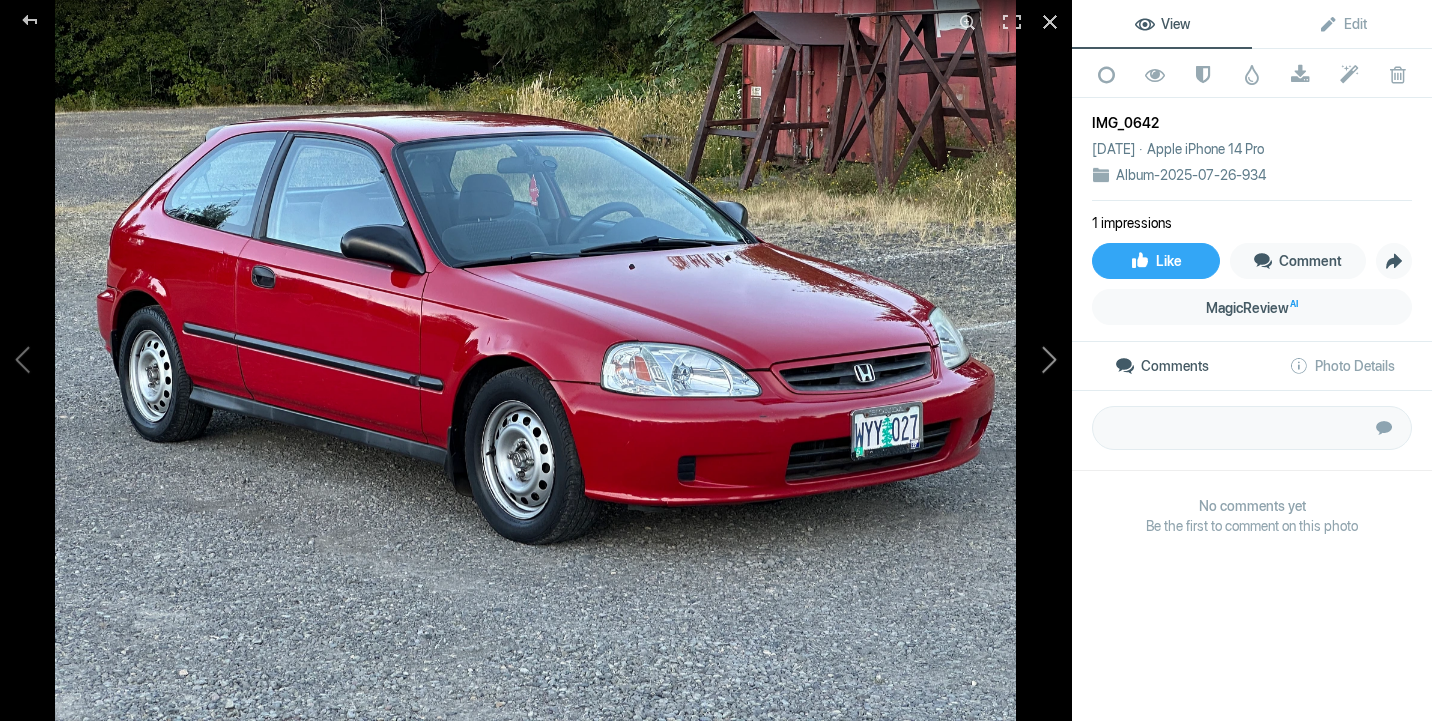 click 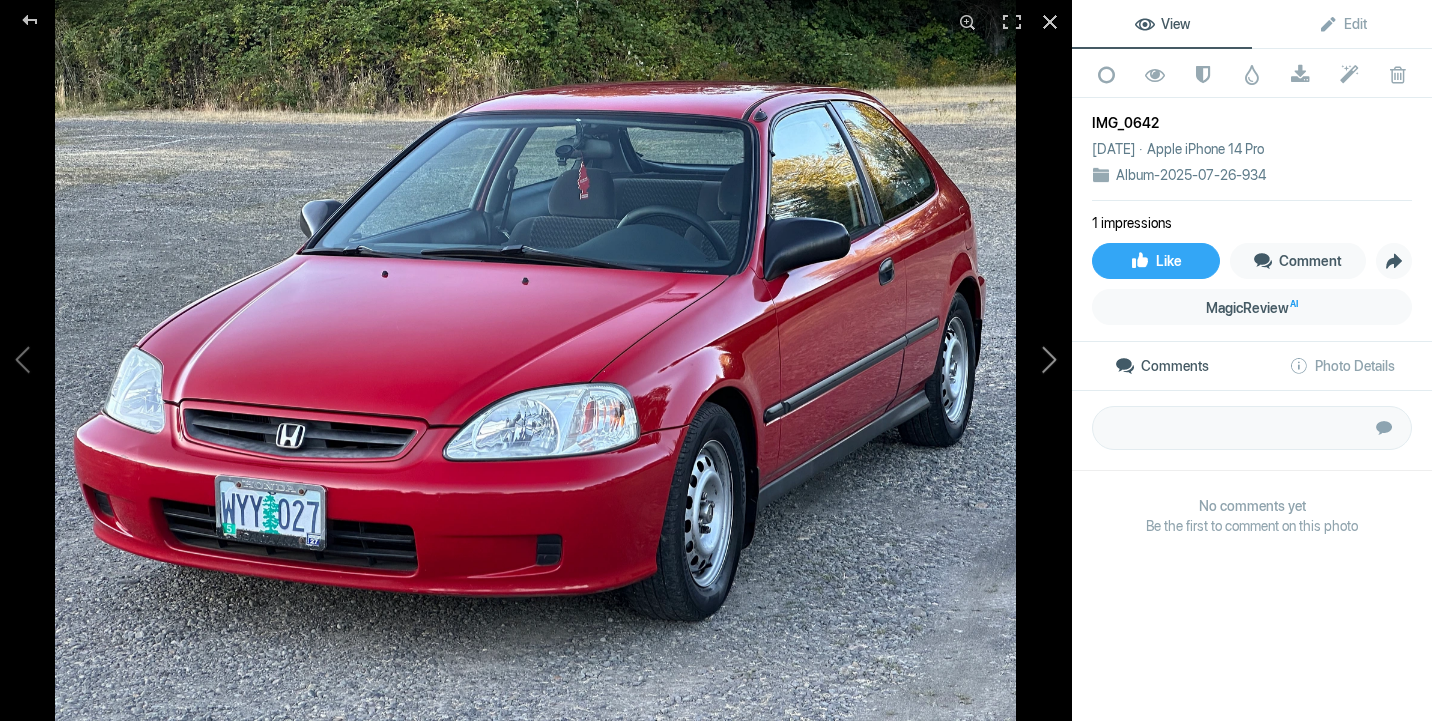 click 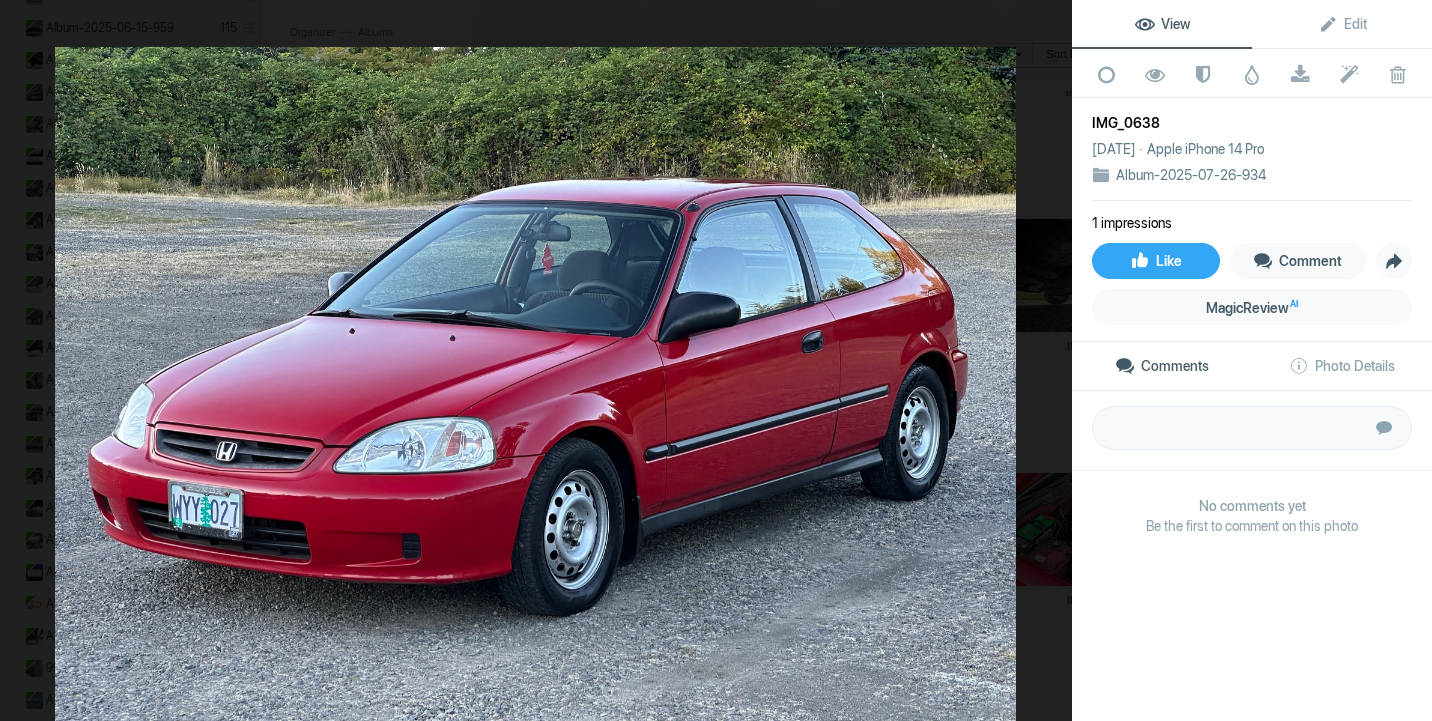 click 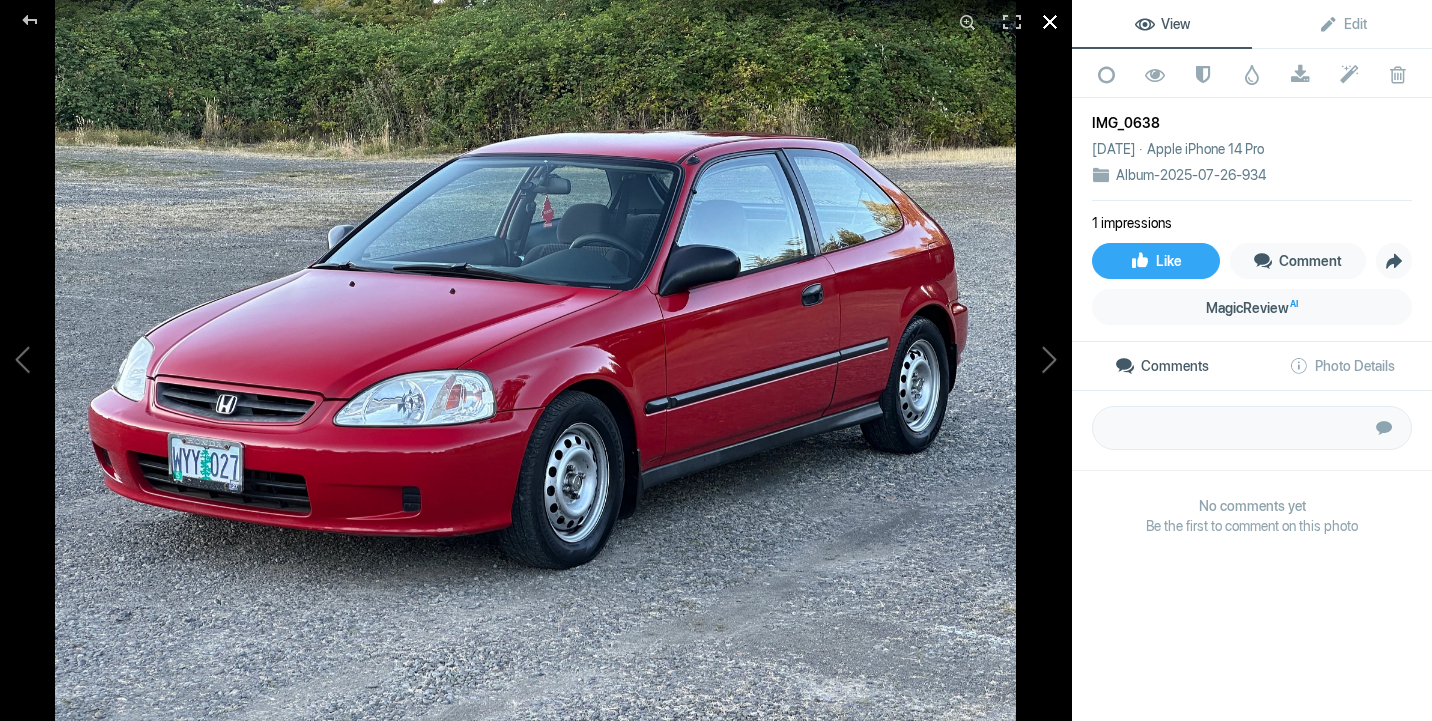click 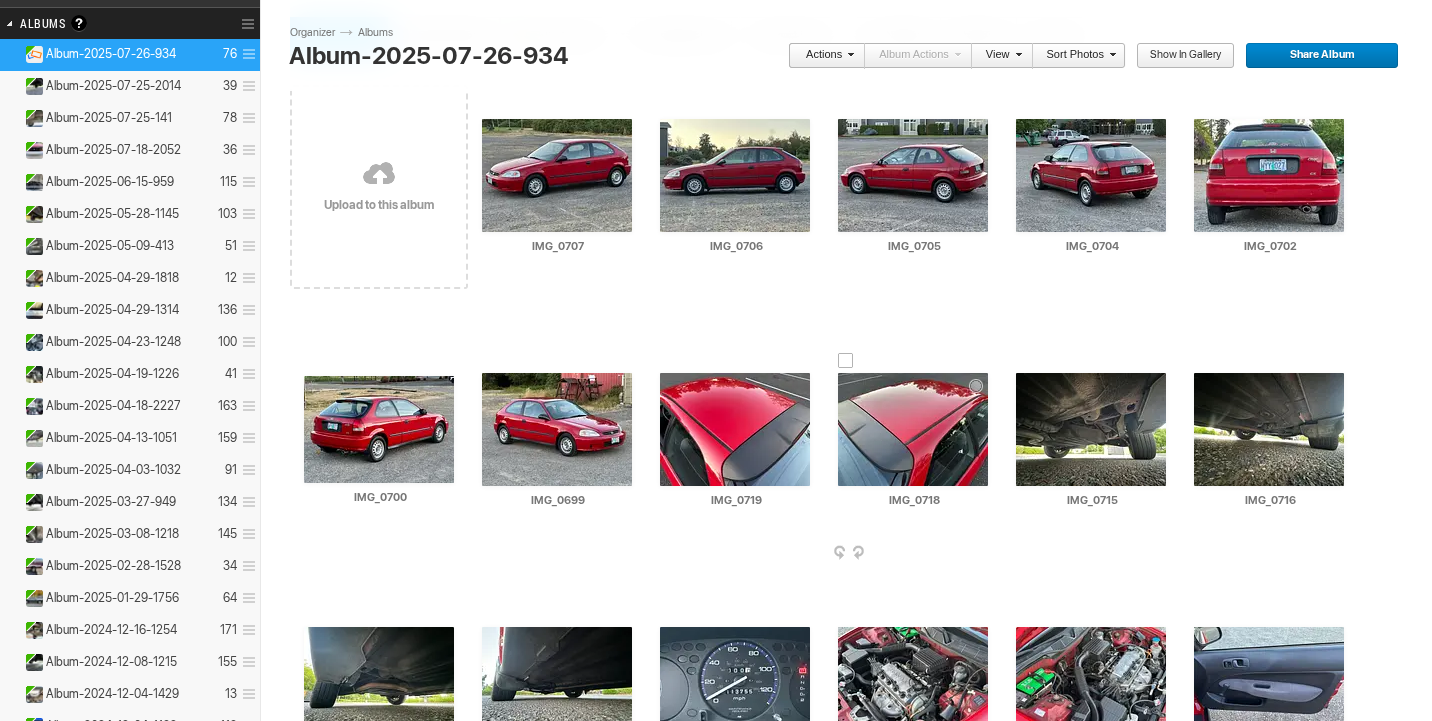 scroll, scrollTop: 152, scrollLeft: 0, axis: vertical 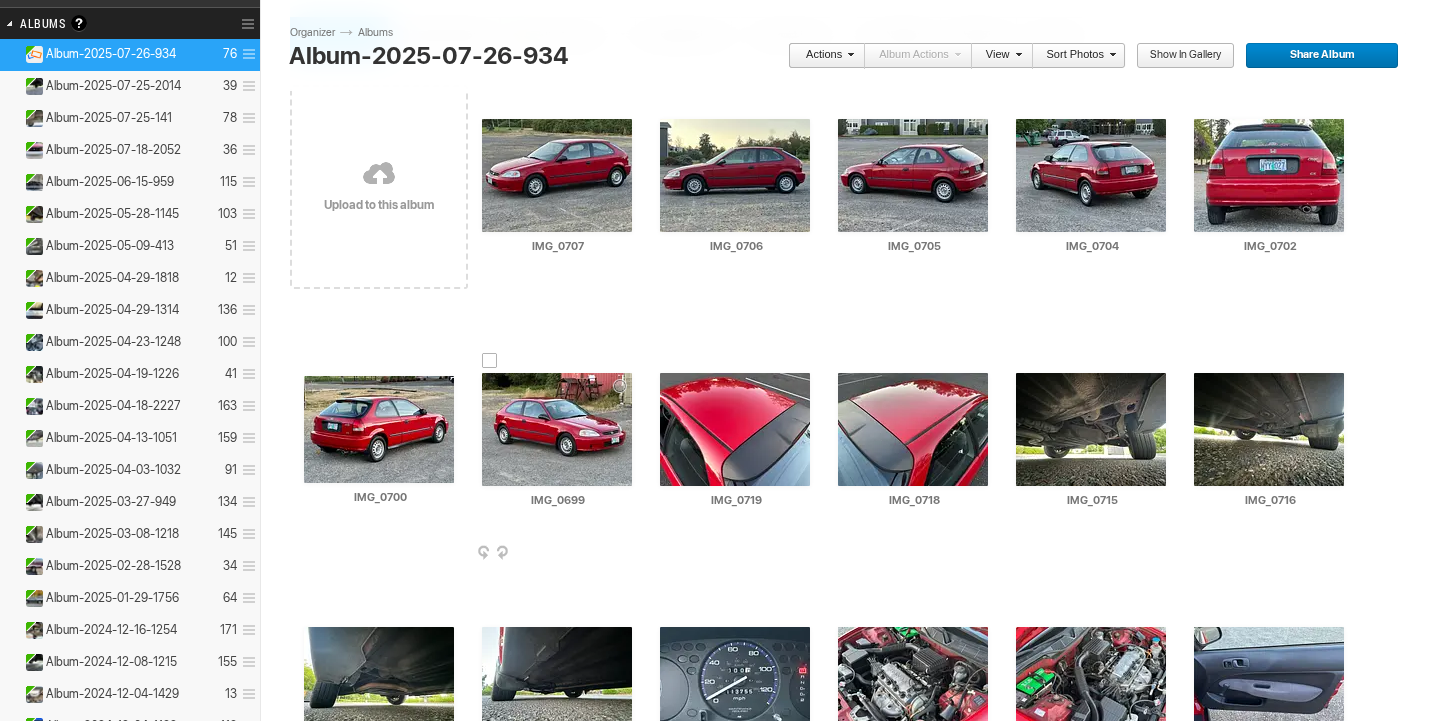 click at bounding box center [557, 429] 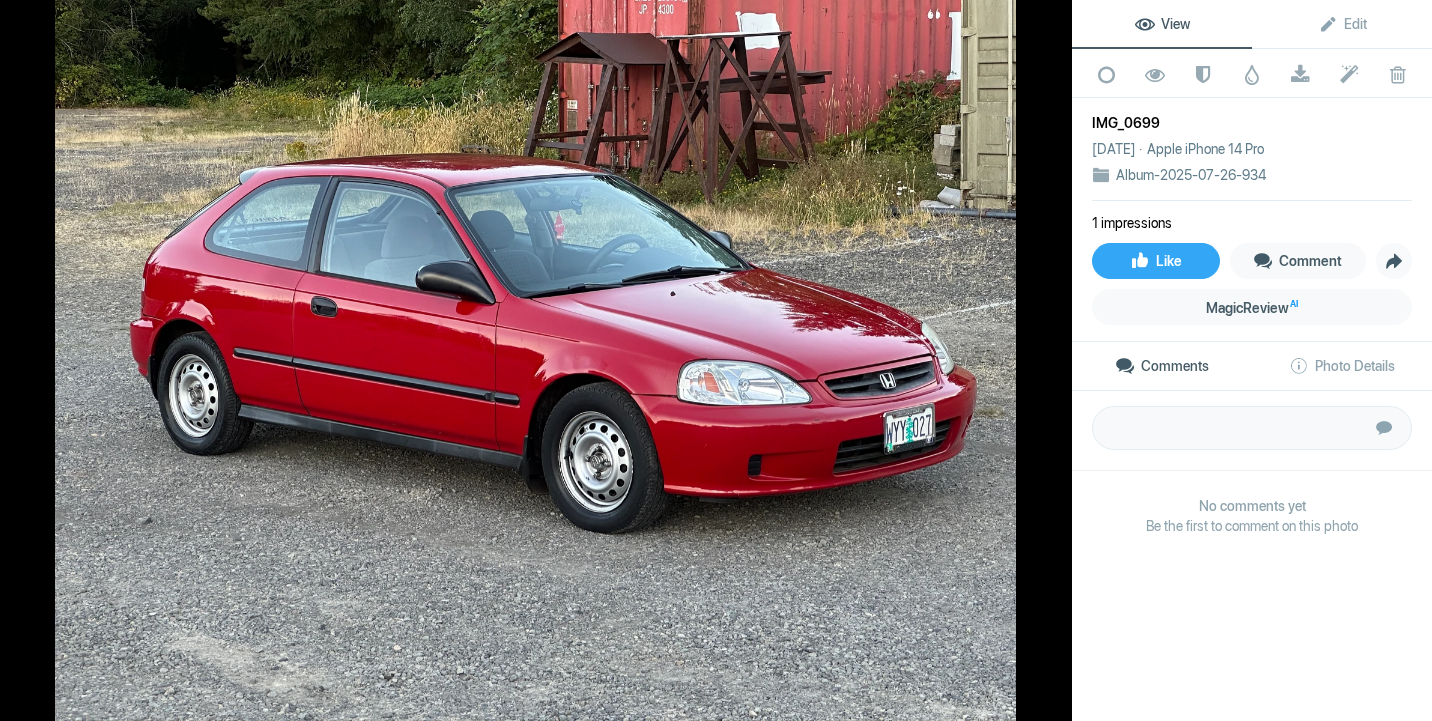 click 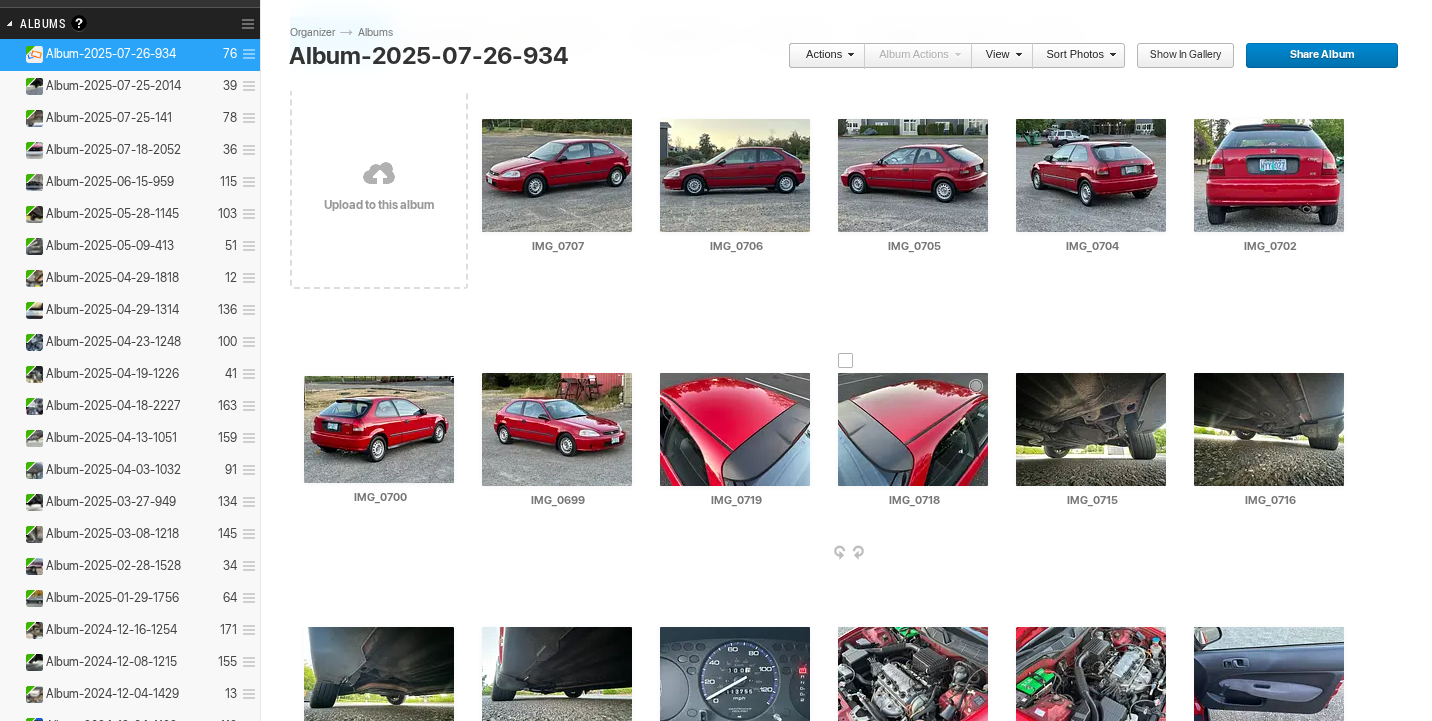 scroll, scrollTop: 172, scrollLeft: 0, axis: vertical 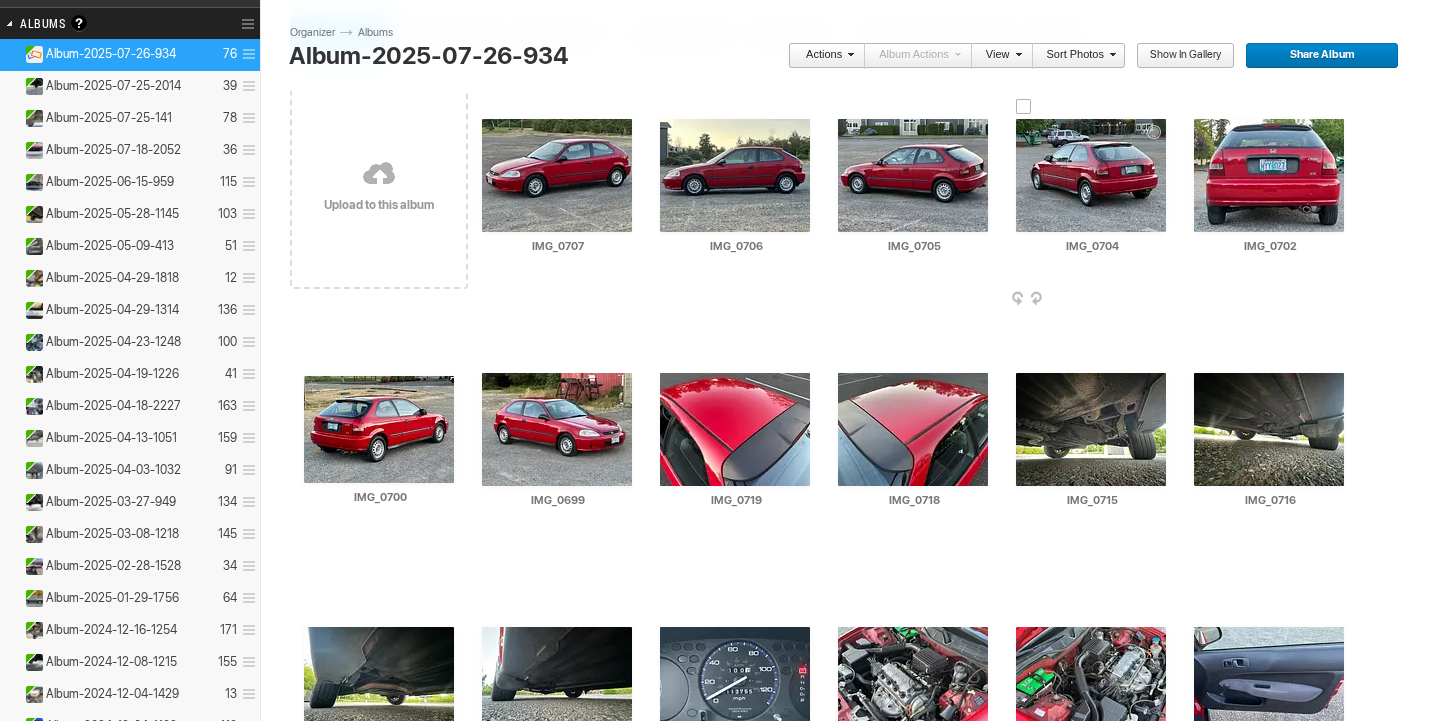 click at bounding box center [1091, 175] 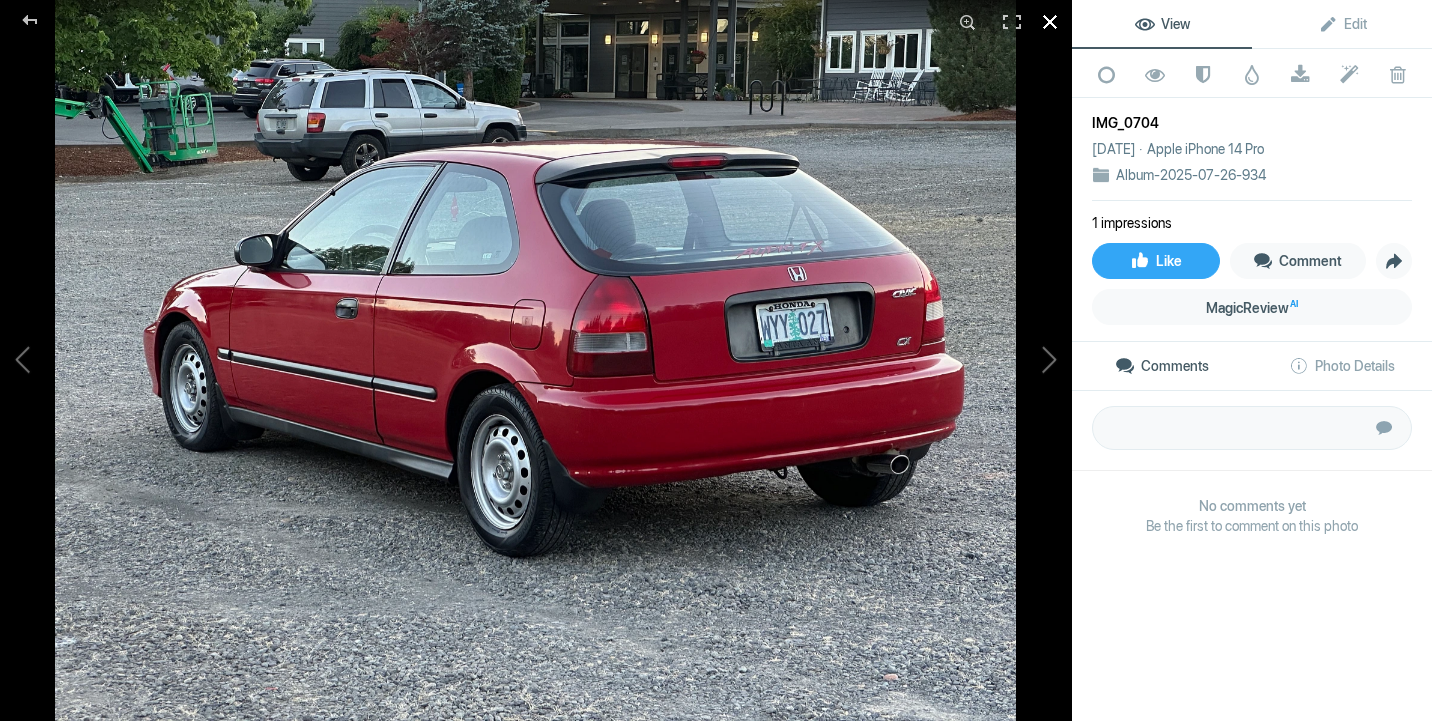 click 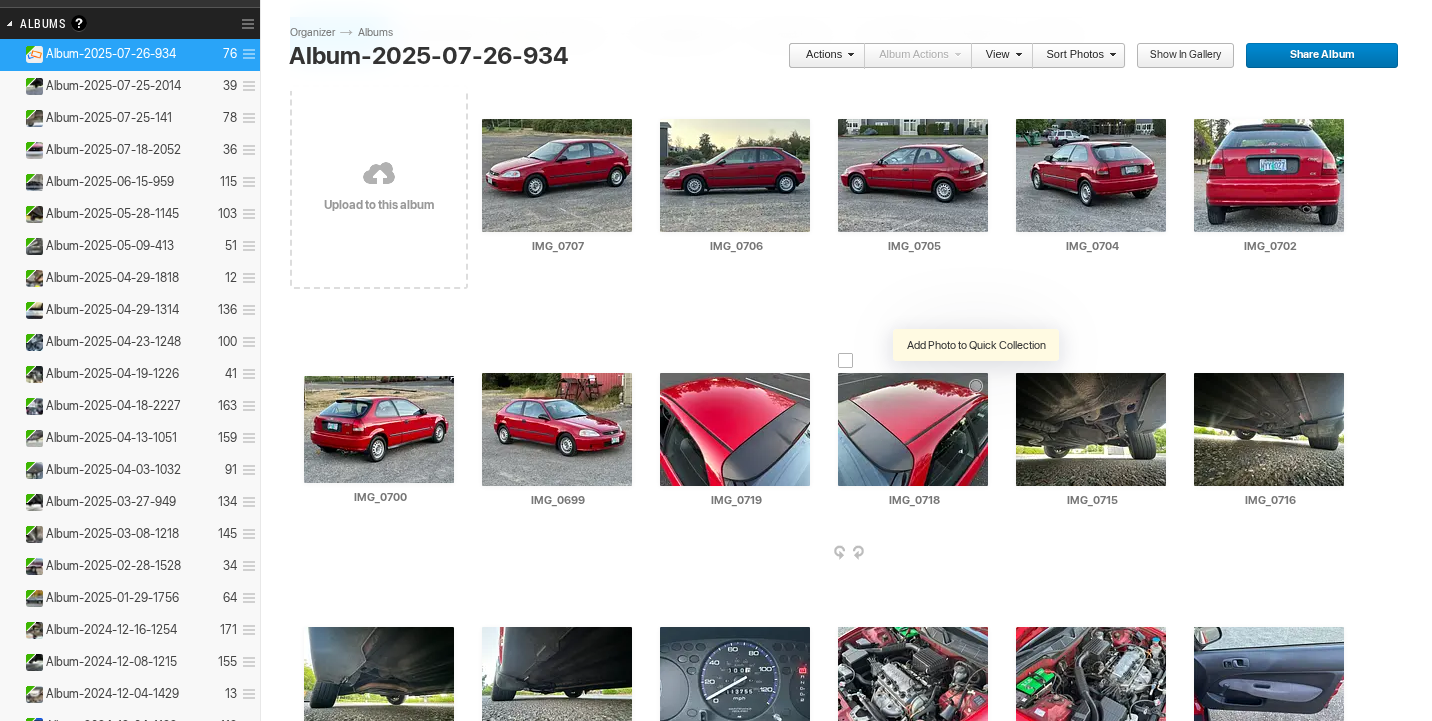scroll, scrollTop: 401, scrollLeft: 0, axis: vertical 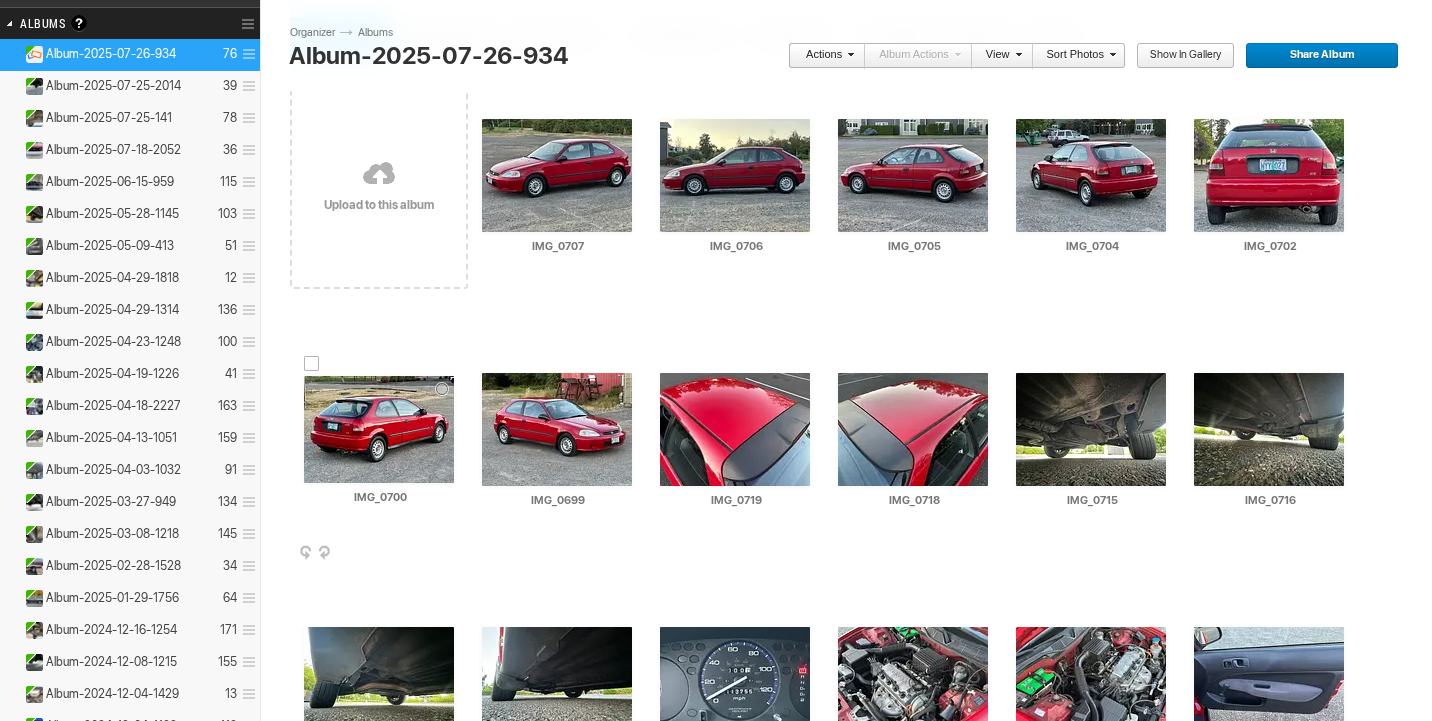 click at bounding box center (379, 429) 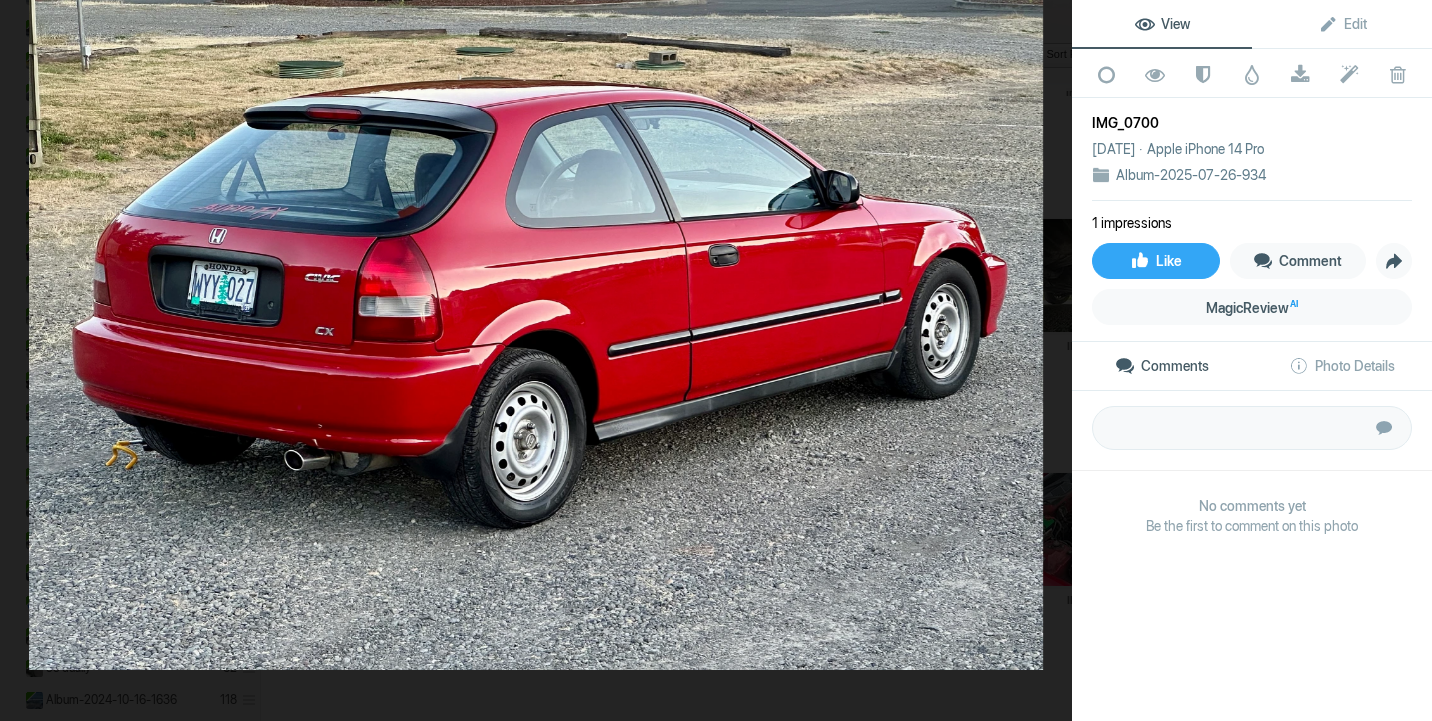 click 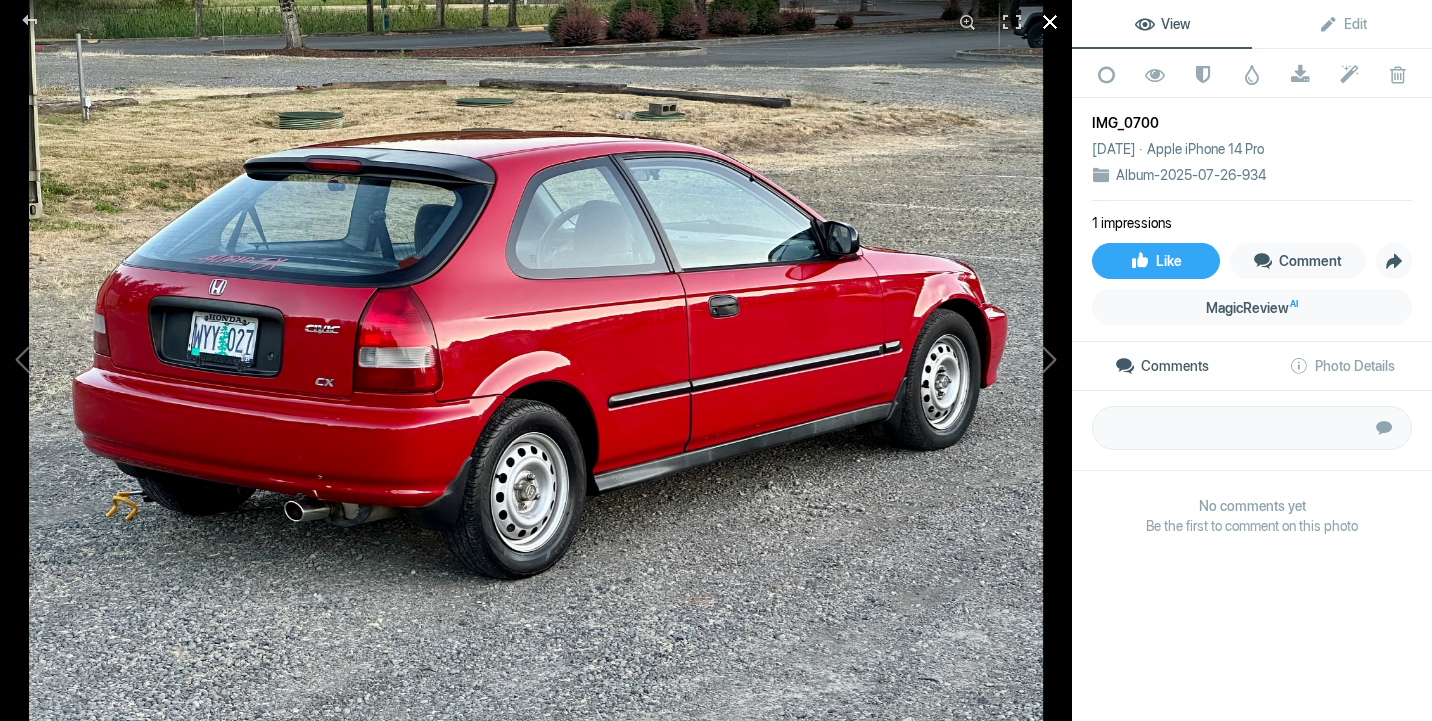 click 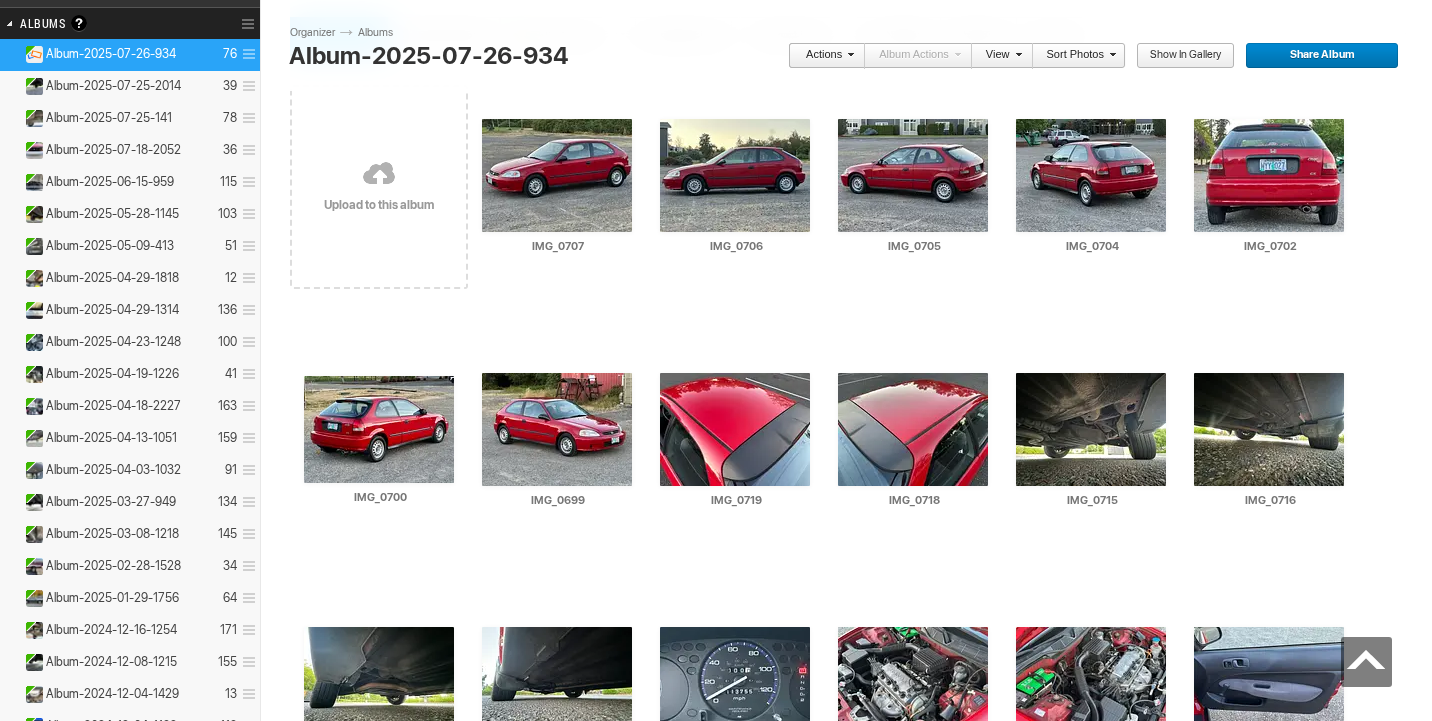 scroll, scrollTop: 2288, scrollLeft: 0, axis: vertical 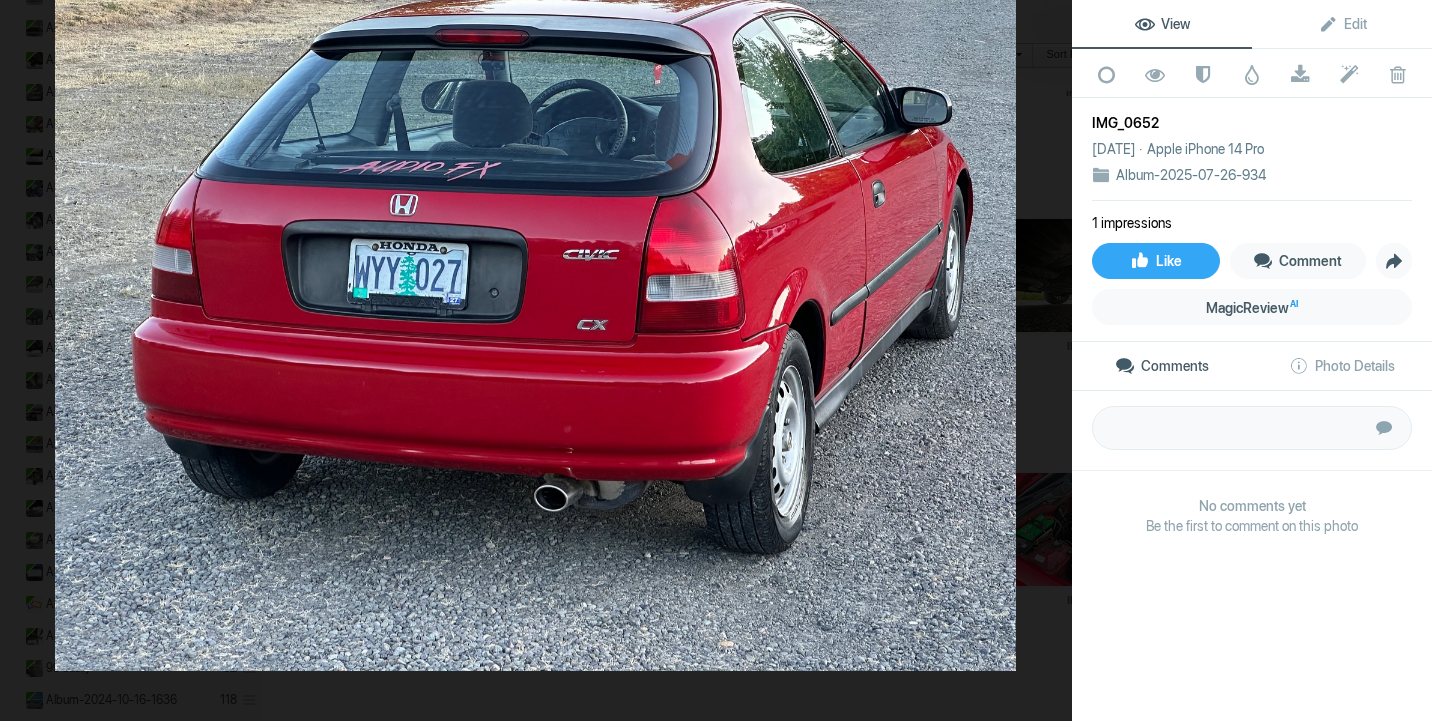 click 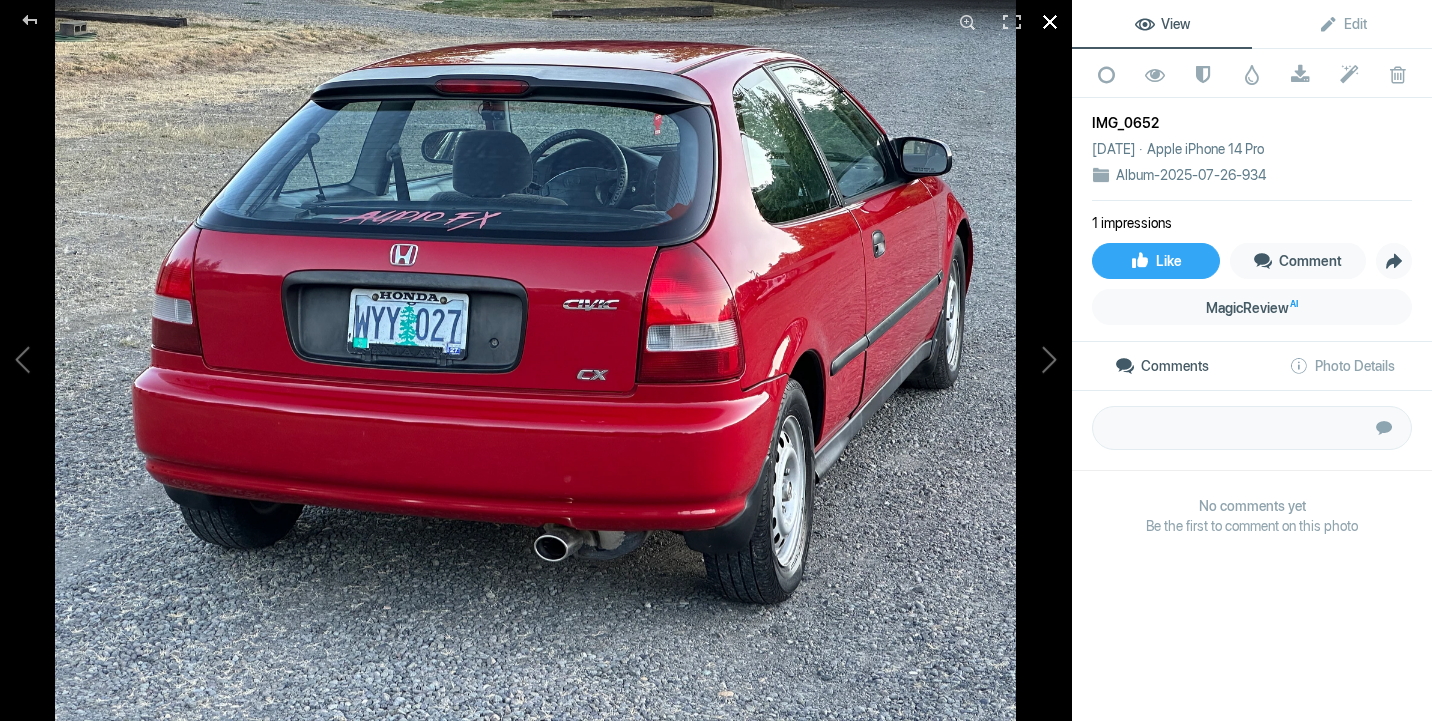 click 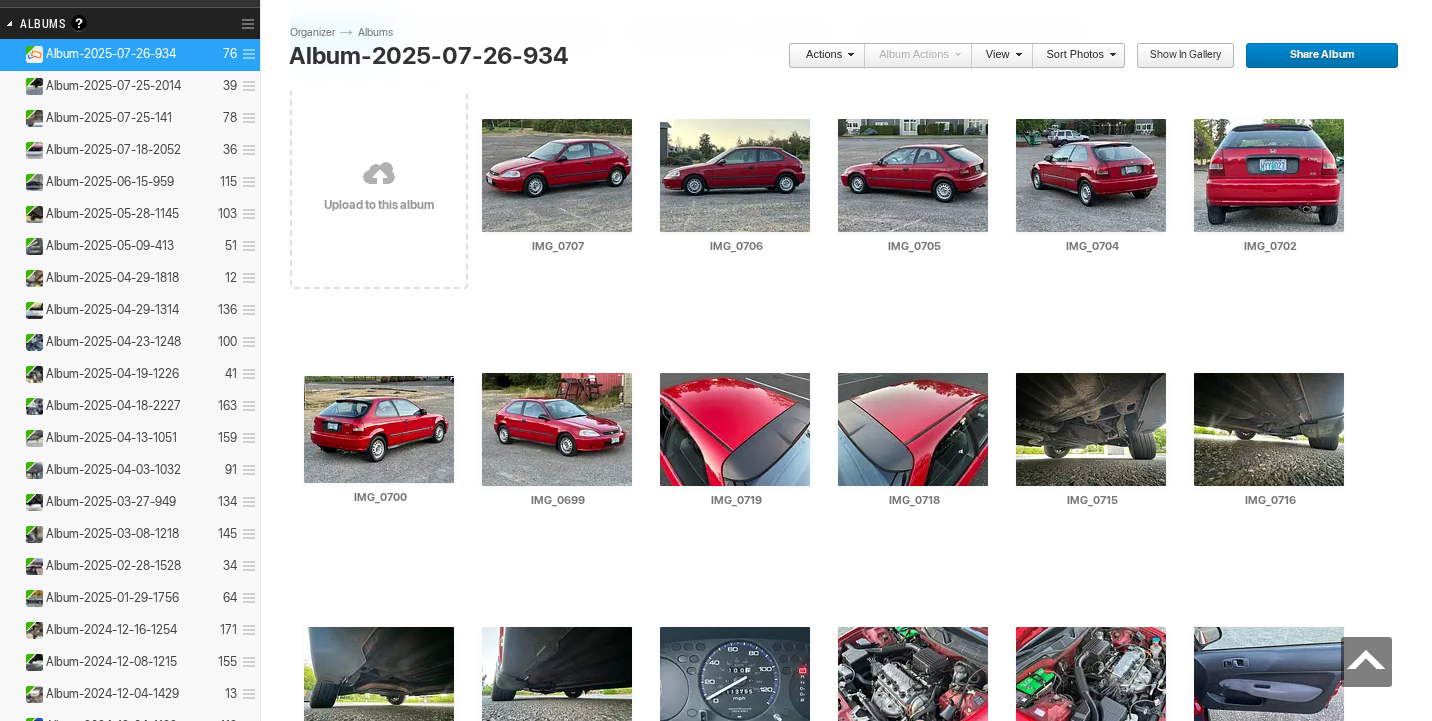 scroll, scrollTop: 2585, scrollLeft: 0, axis: vertical 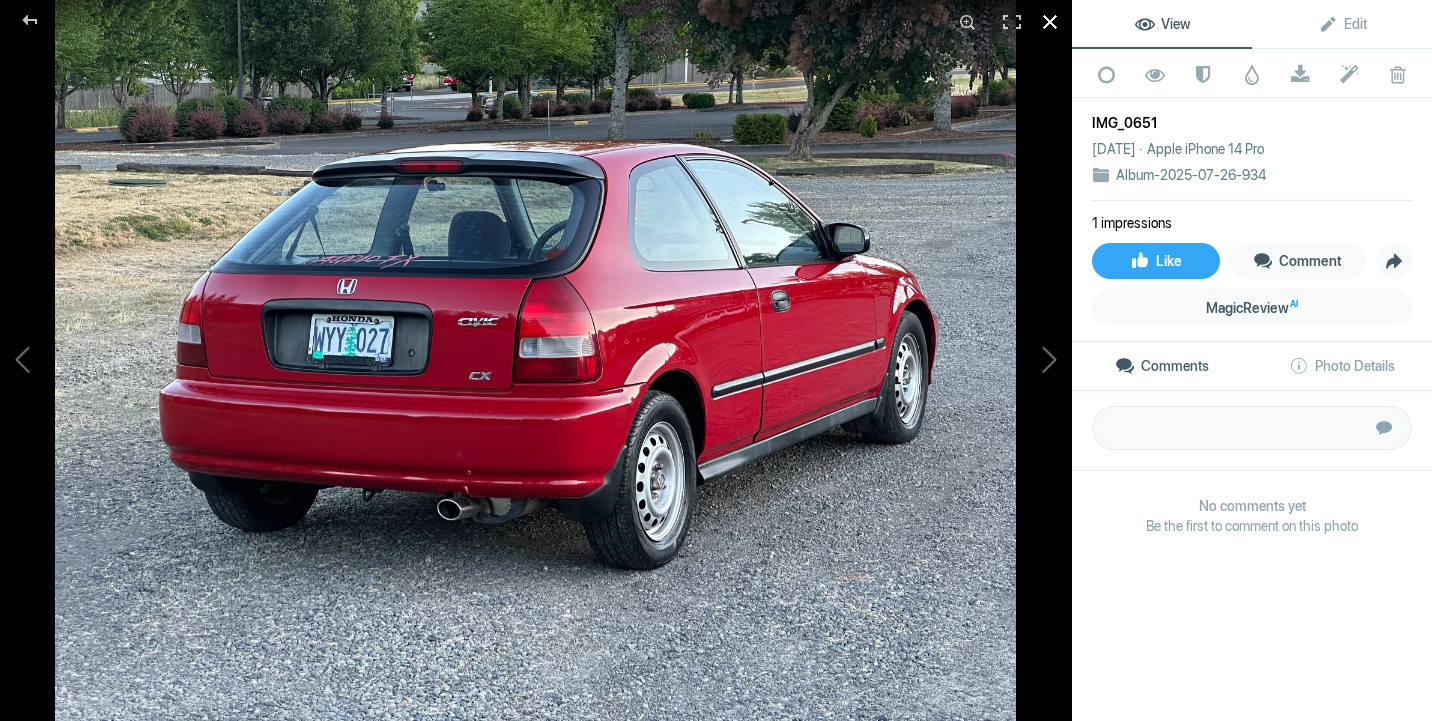 click 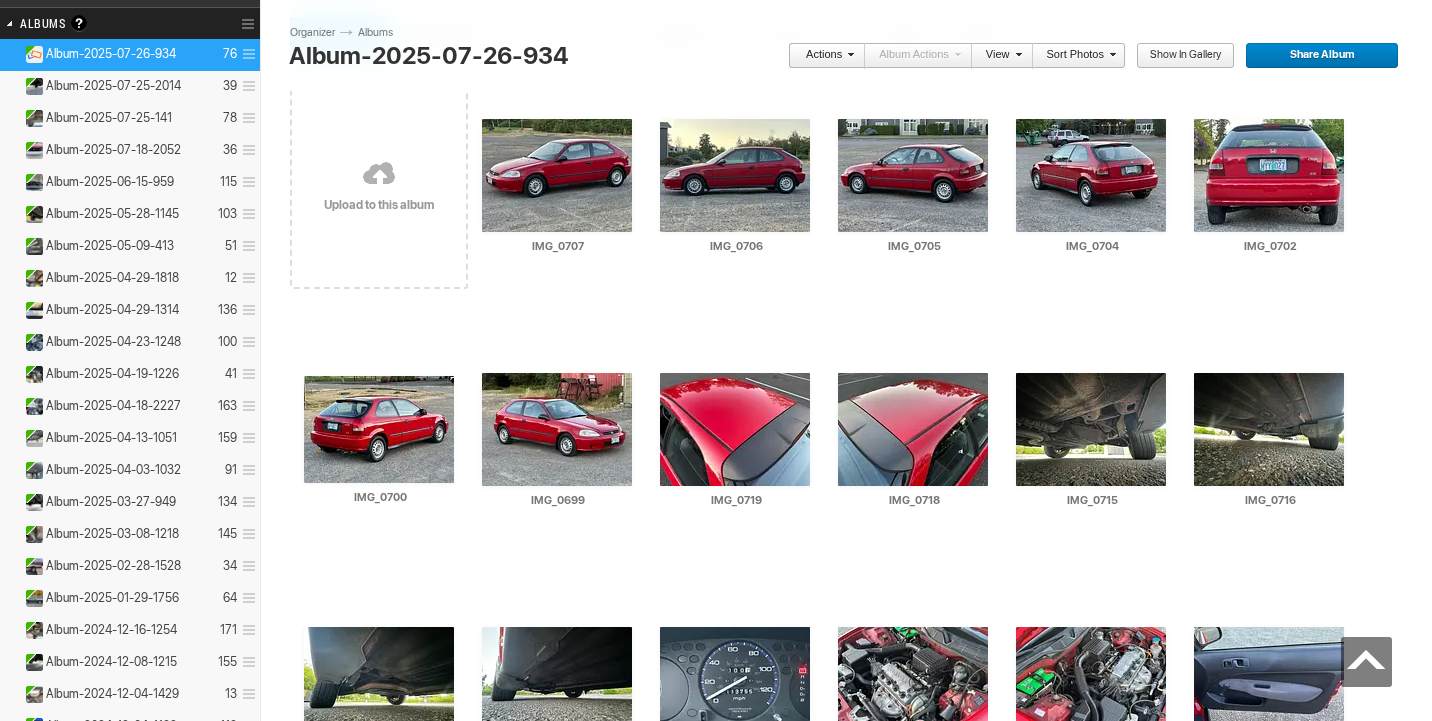 scroll, scrollTop: 2944, scrollLeft: 0, axis: vertical 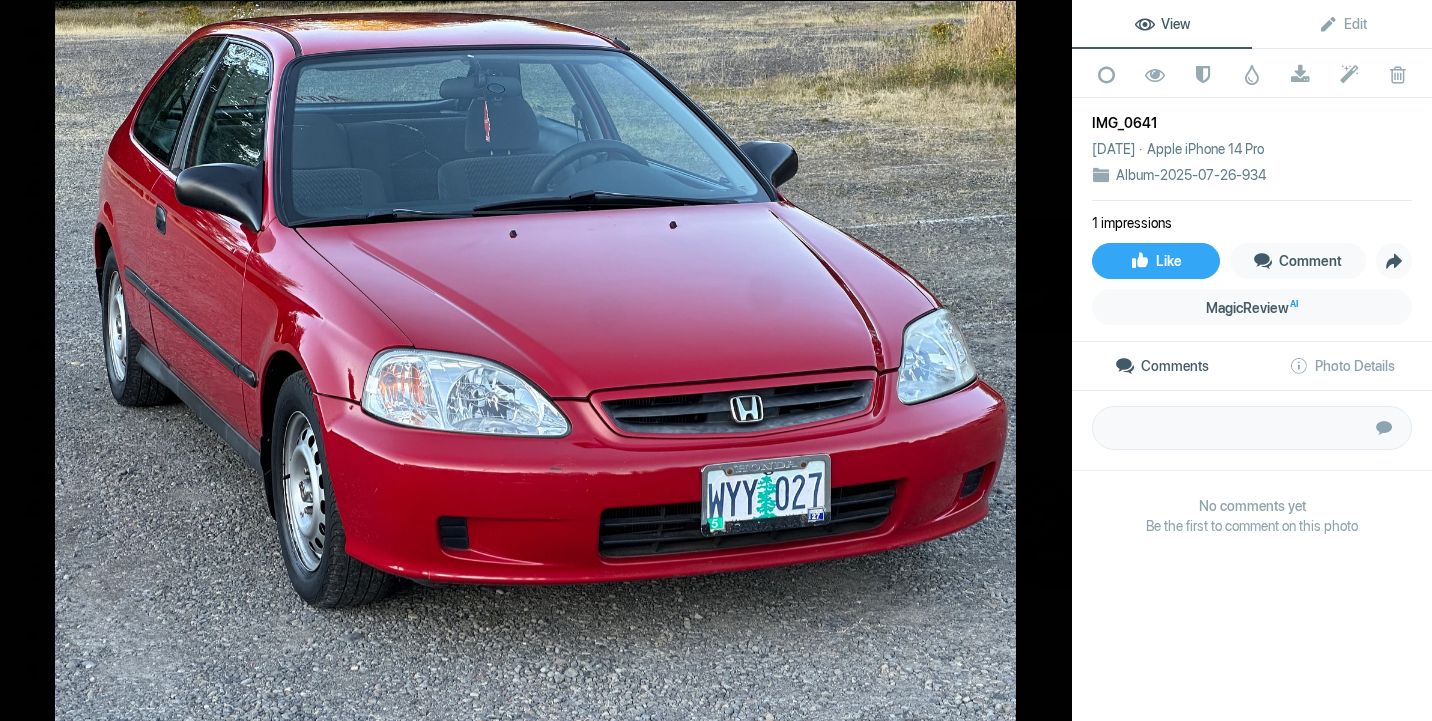 click 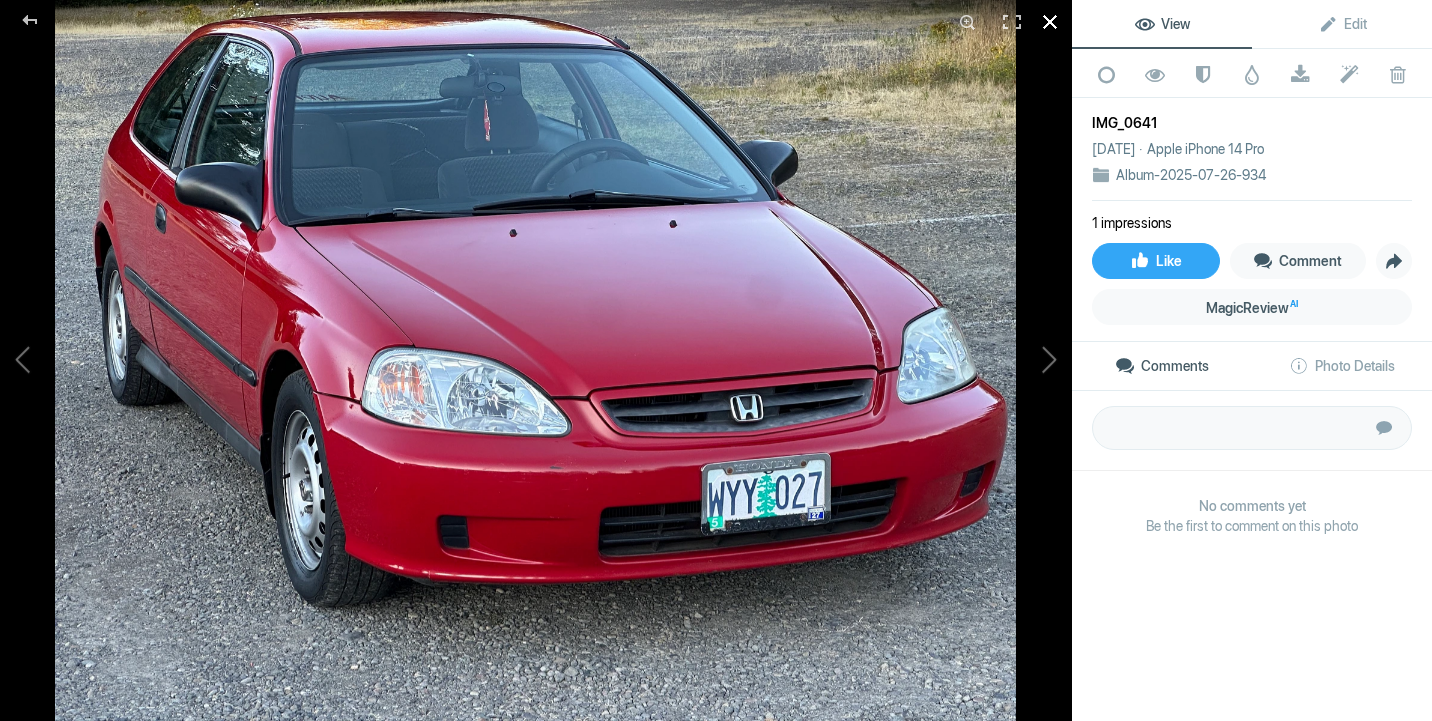 click 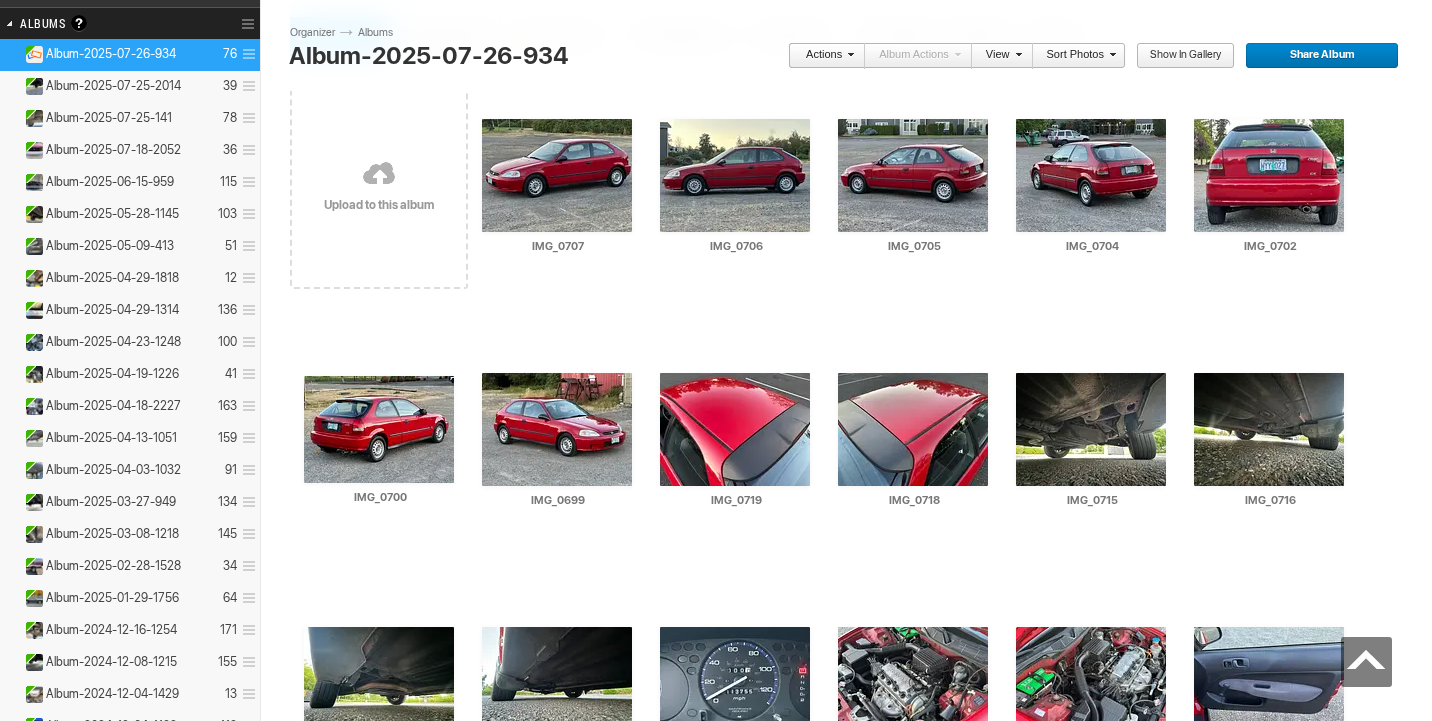 click at bounding box center [1269, 2969] 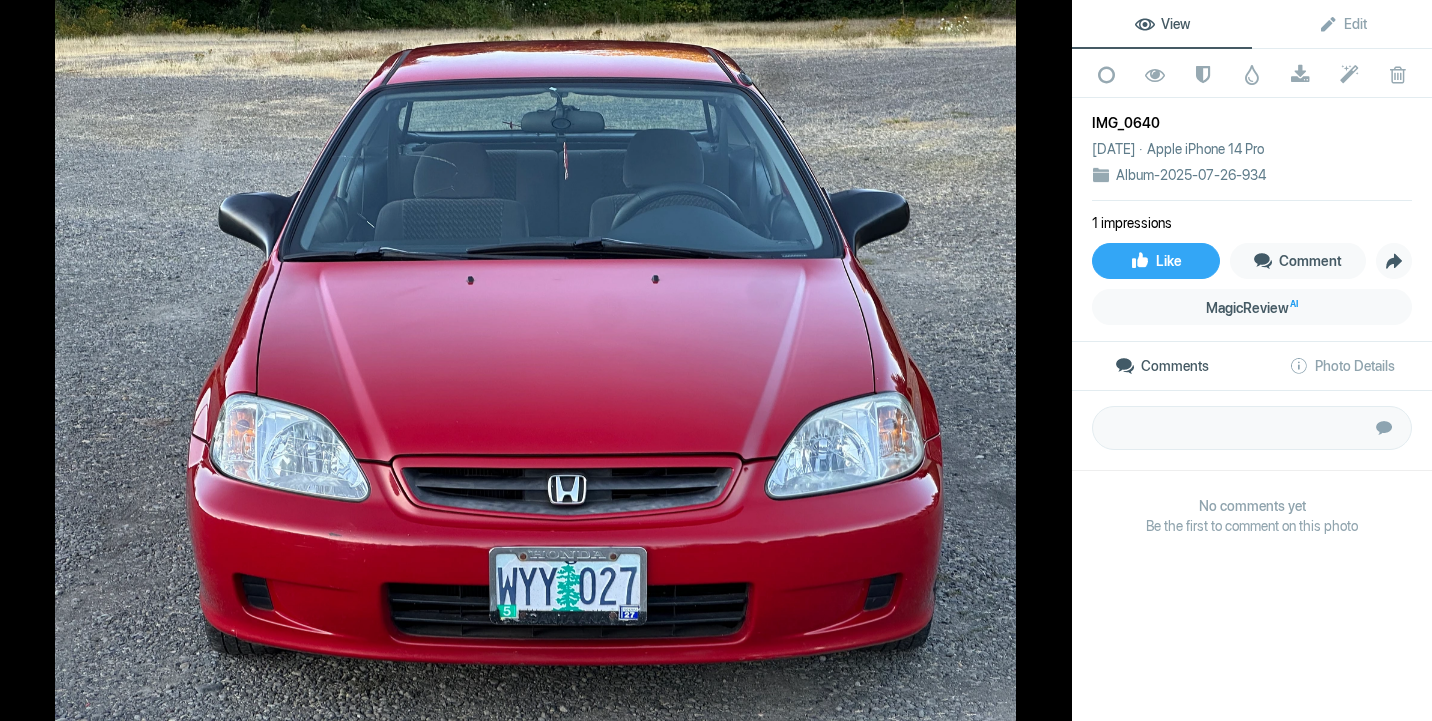 click 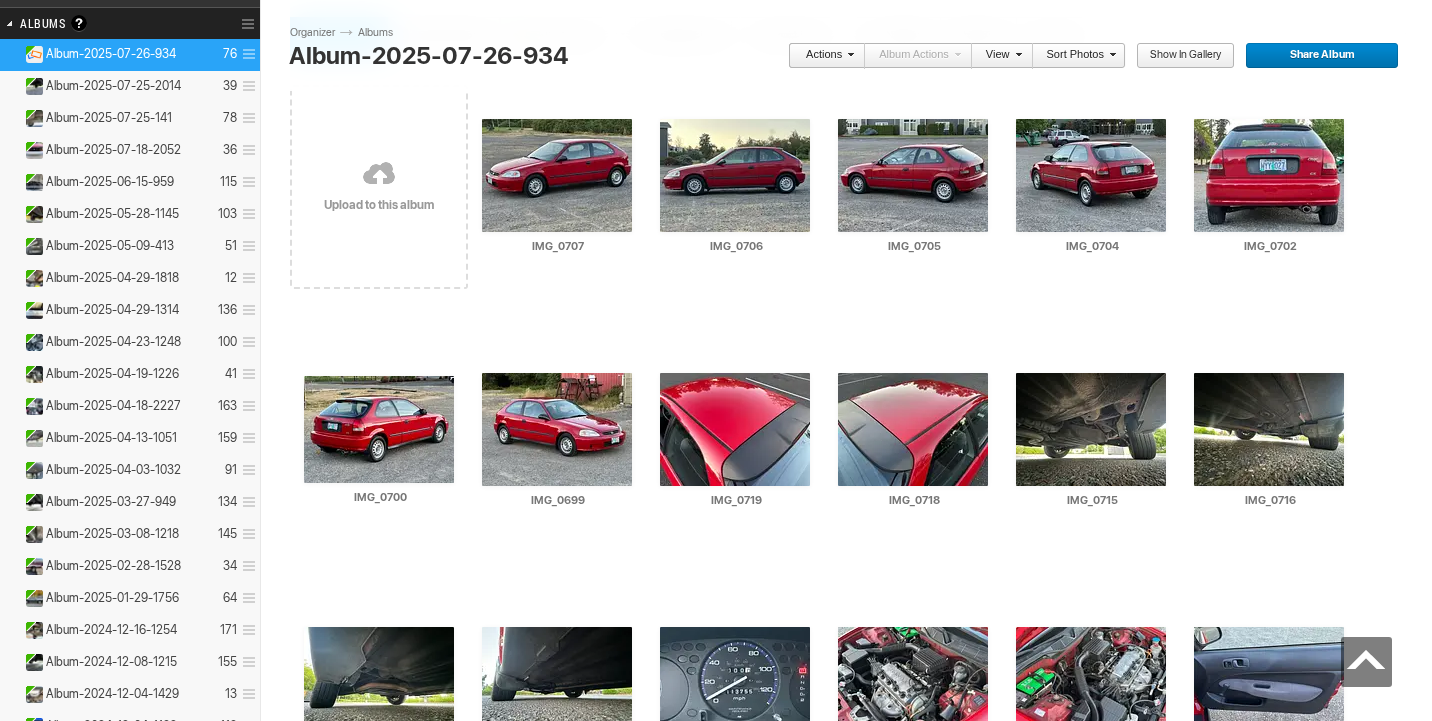 scroll, scrollTop: 2484, scrollLeft: 0, axis: vertical 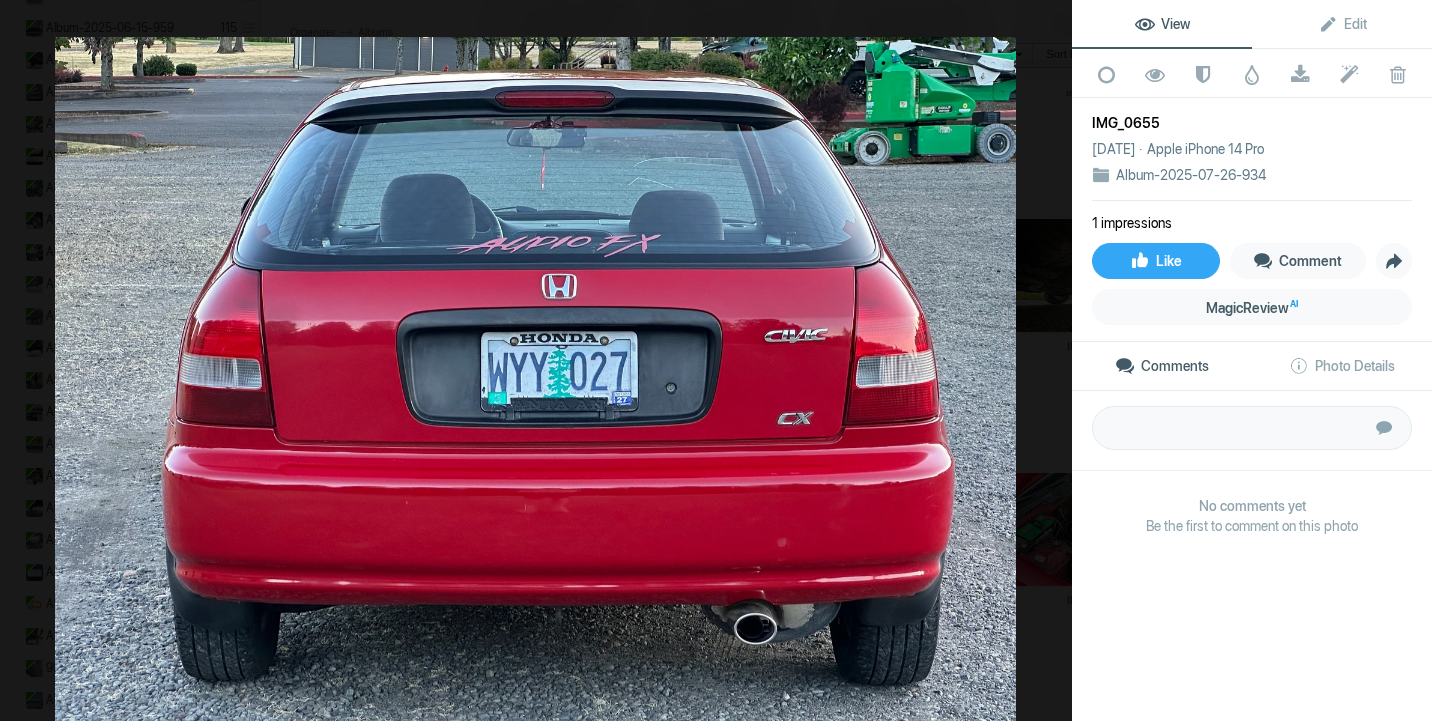 click 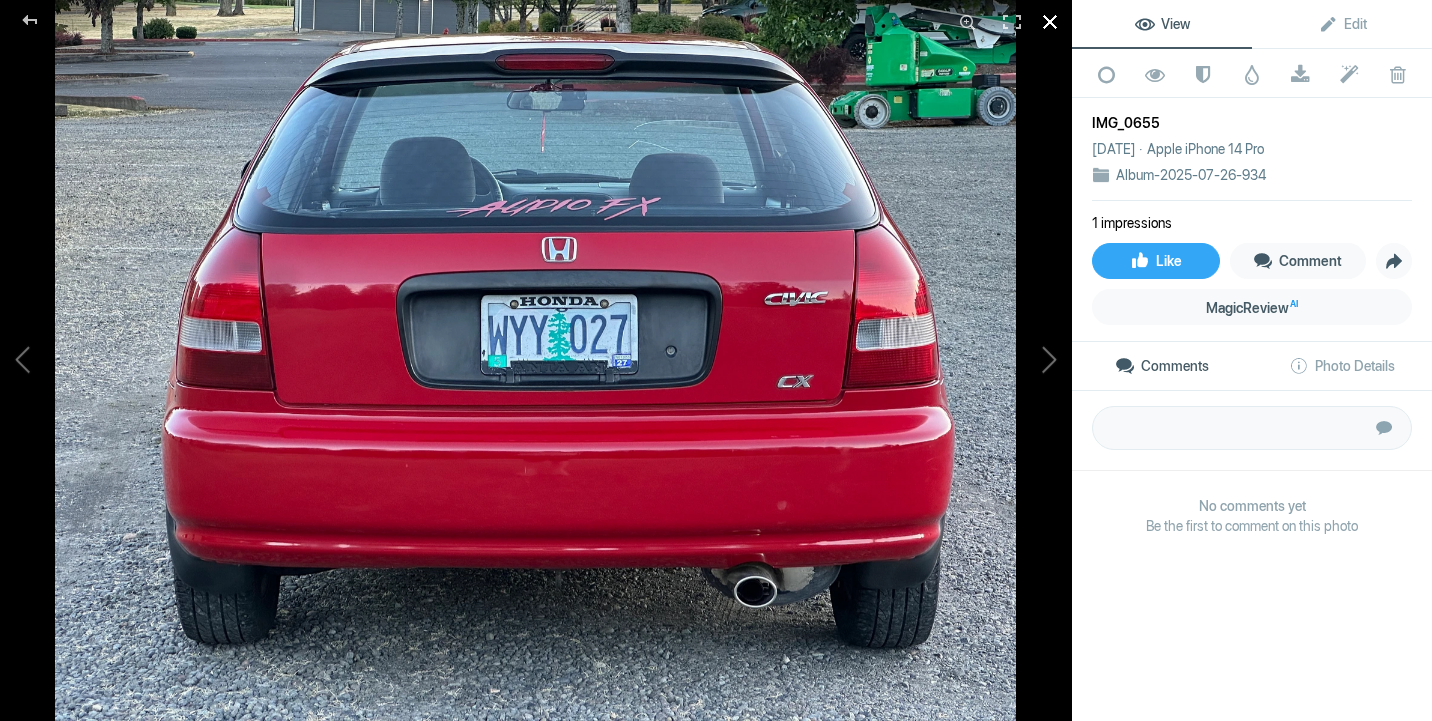 click 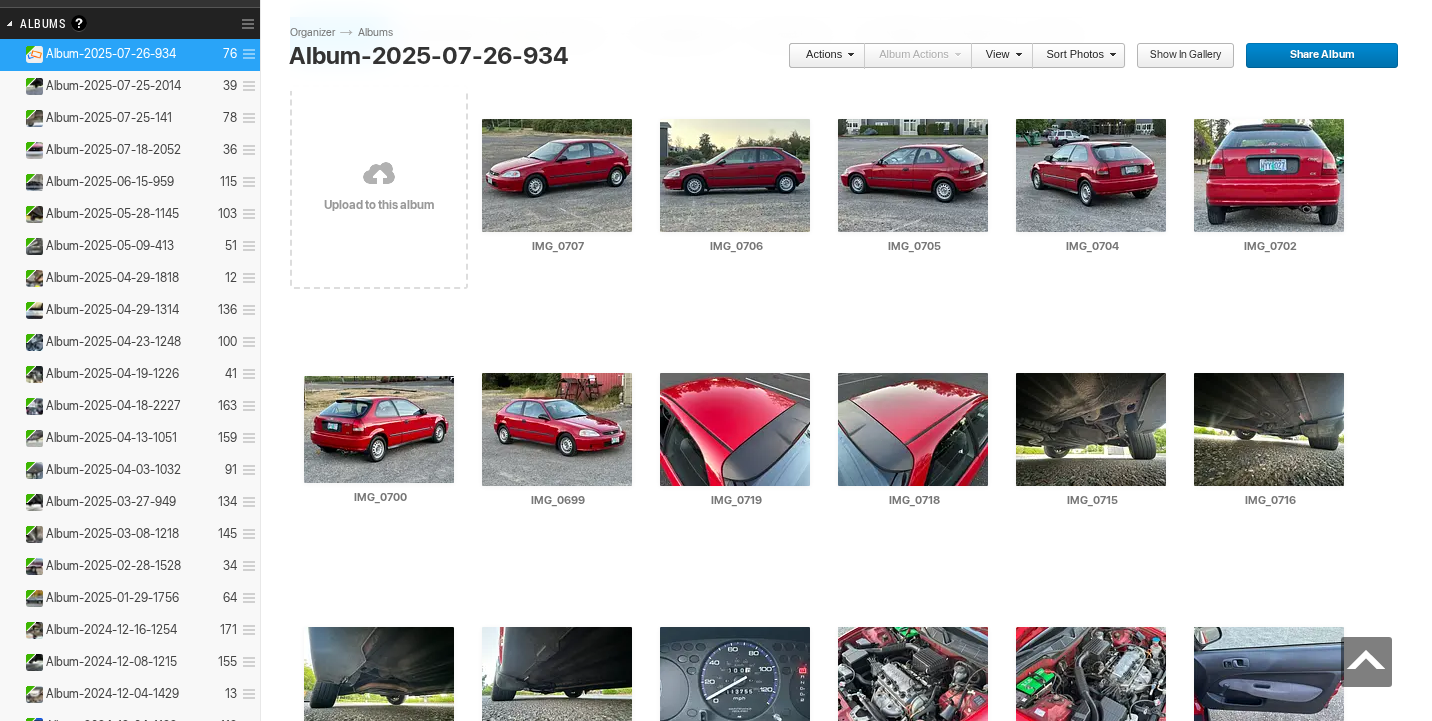 scroll, scrollTop: 1257, scrollLeft: 0, axis: vertical 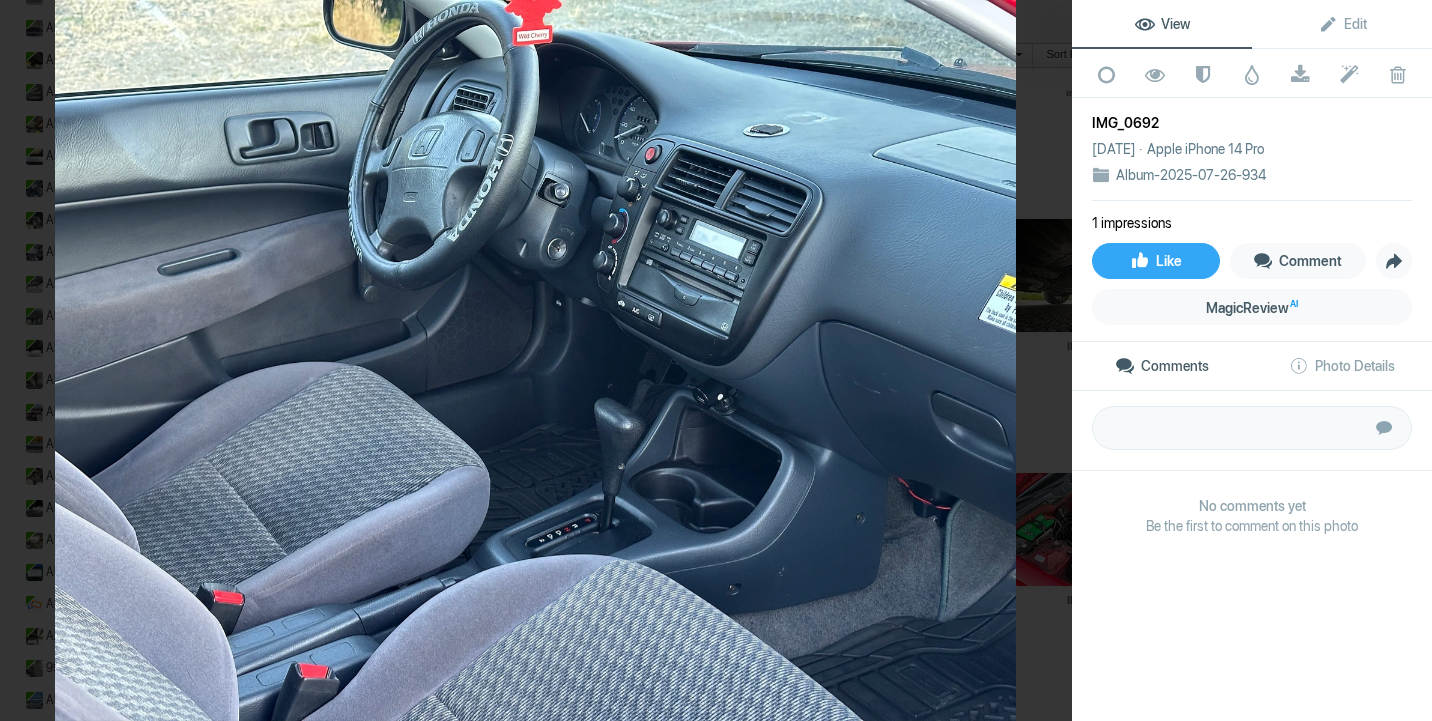 click 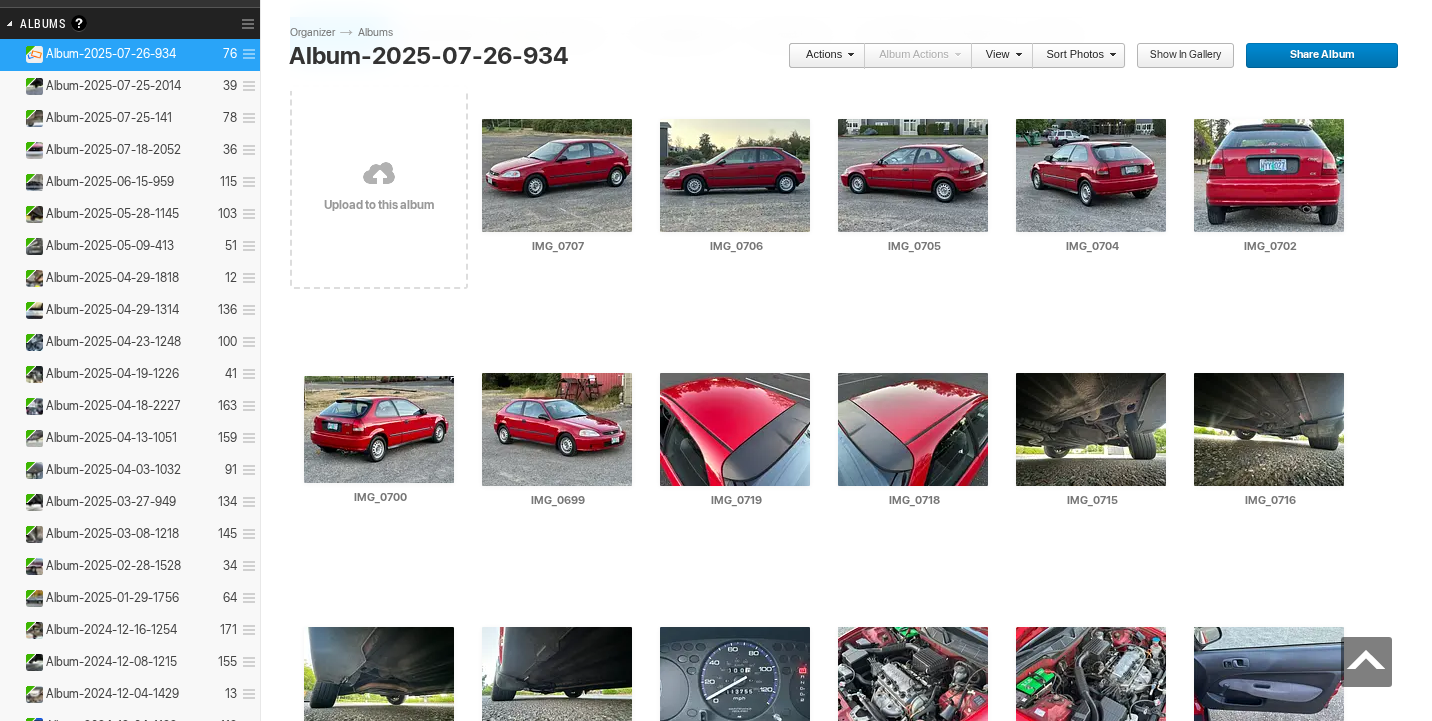 scroll, scrollTop: 1079, scrollLeft: 0, axis: vertical 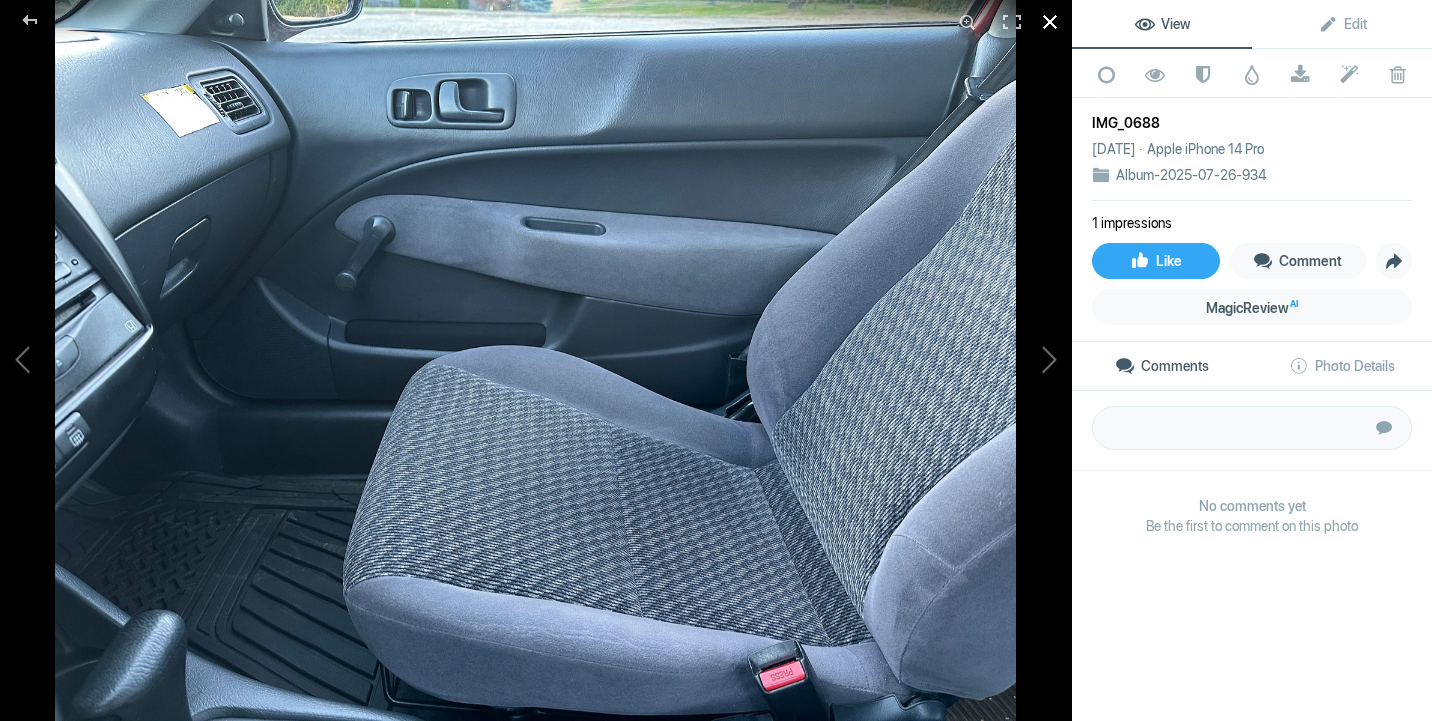 click 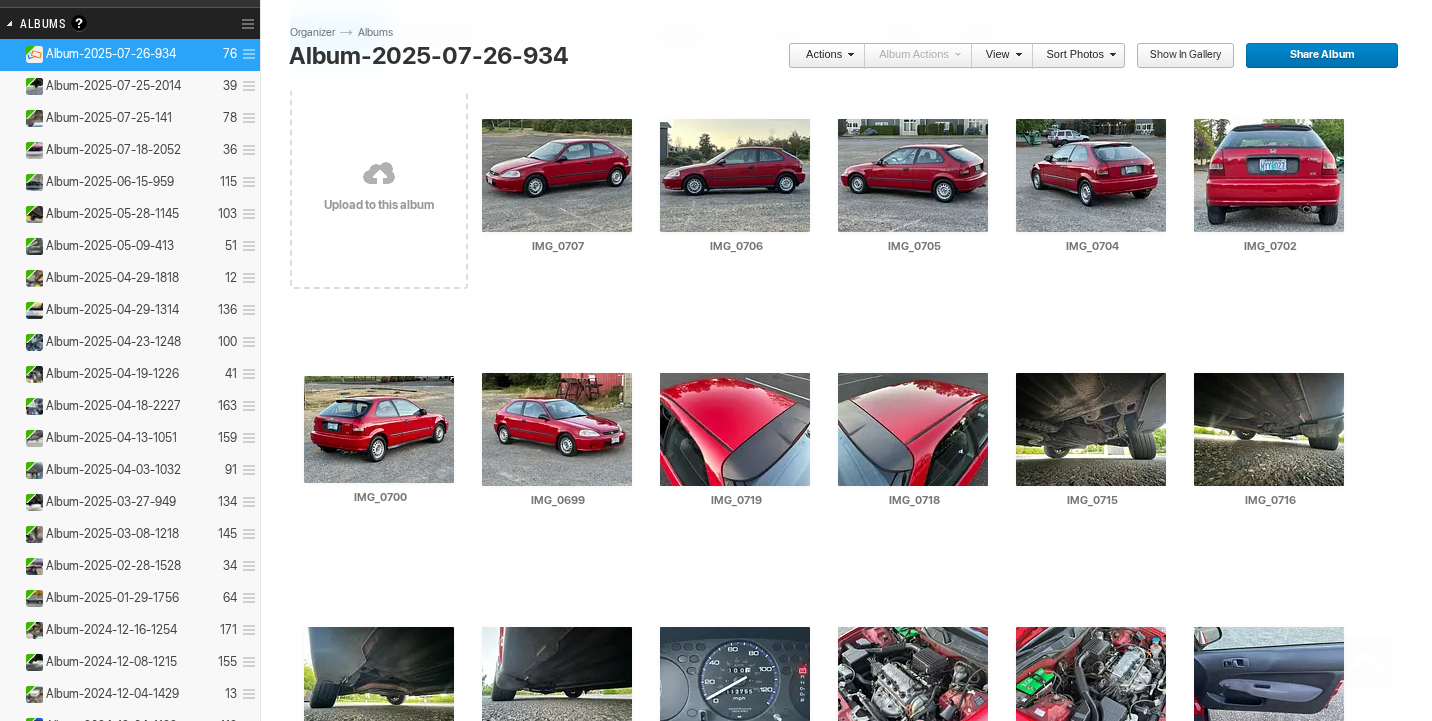 scroll, scrollTop: 653, scrollLeft: 0, axis: vertical 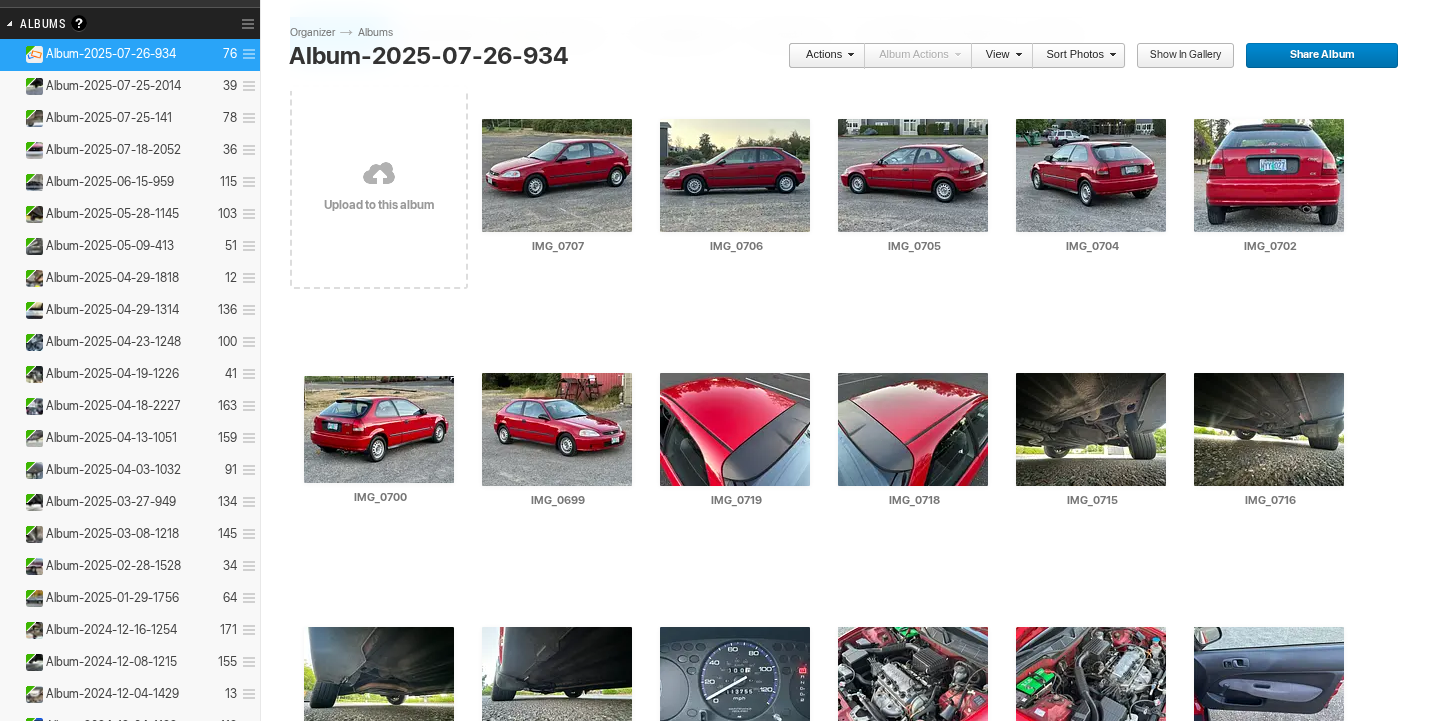 click at bounding box center [379, 937] 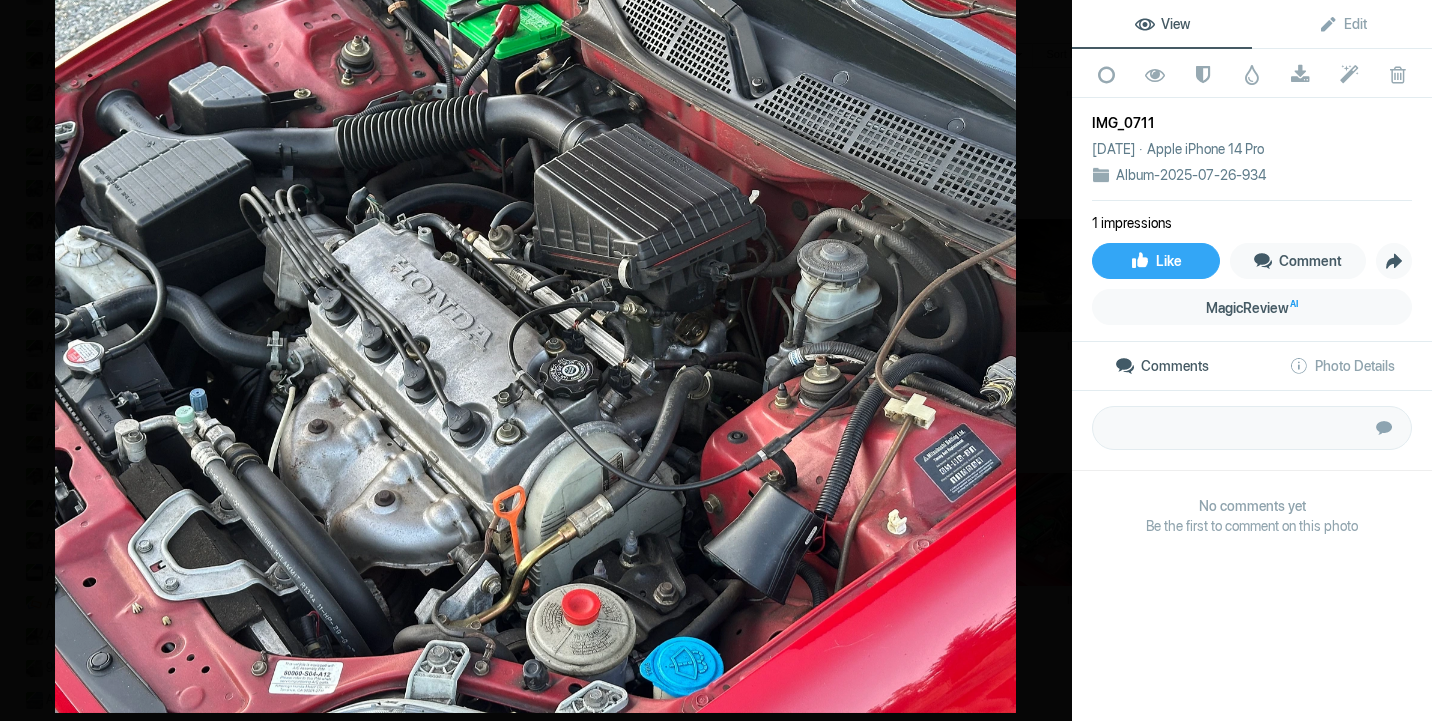 click 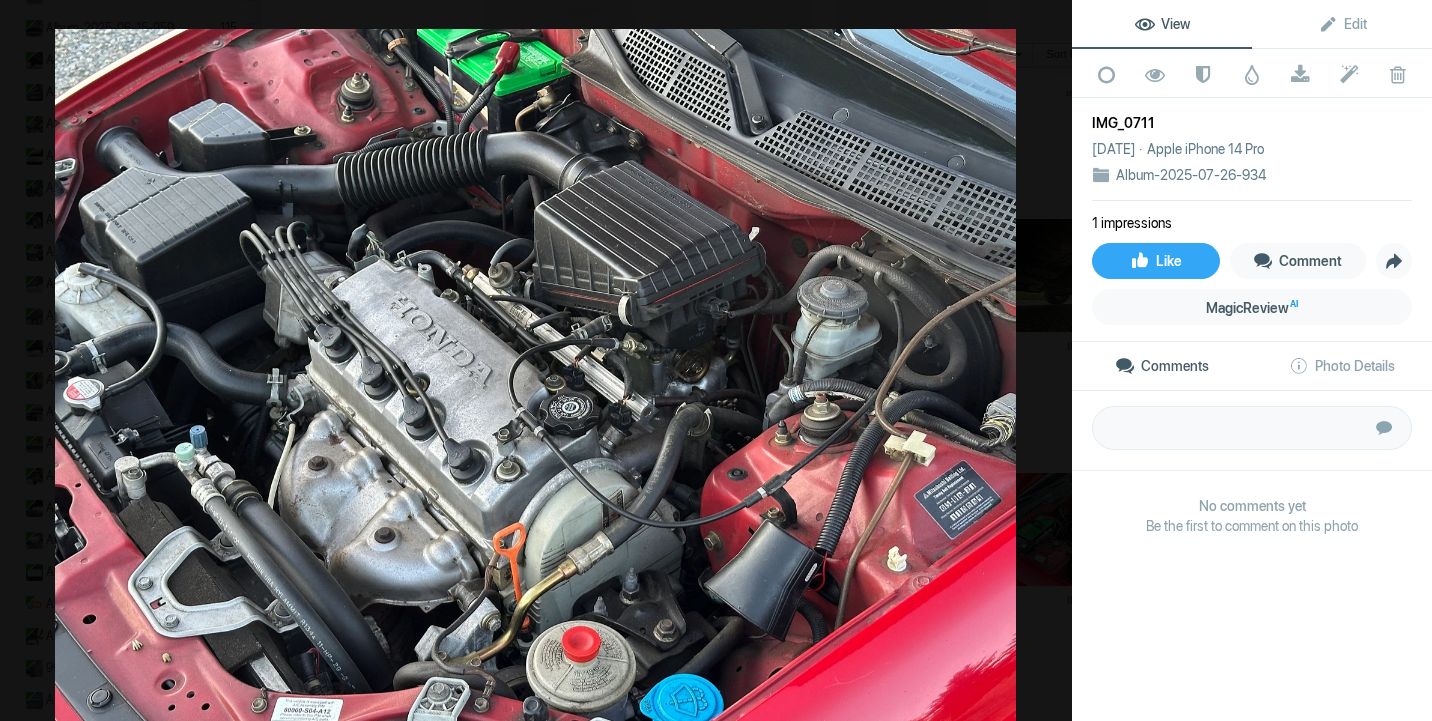 click 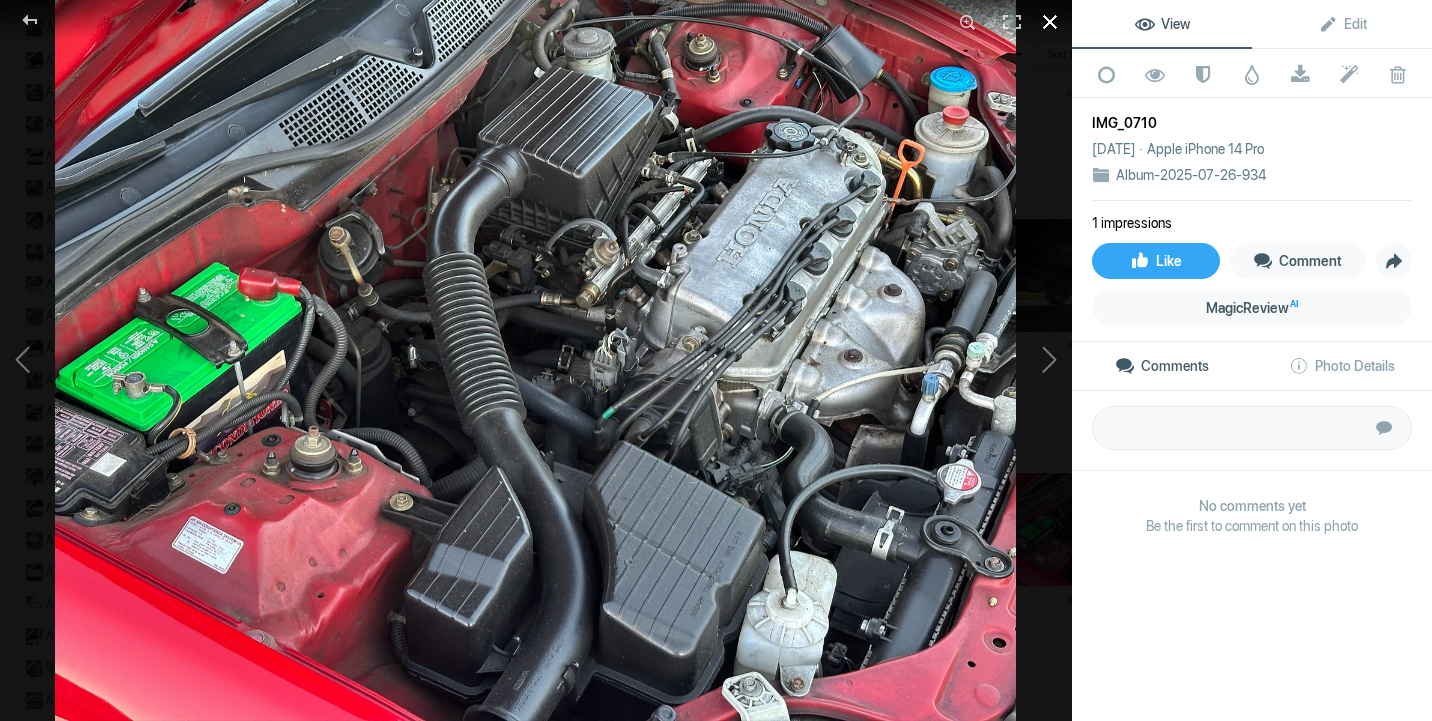 click 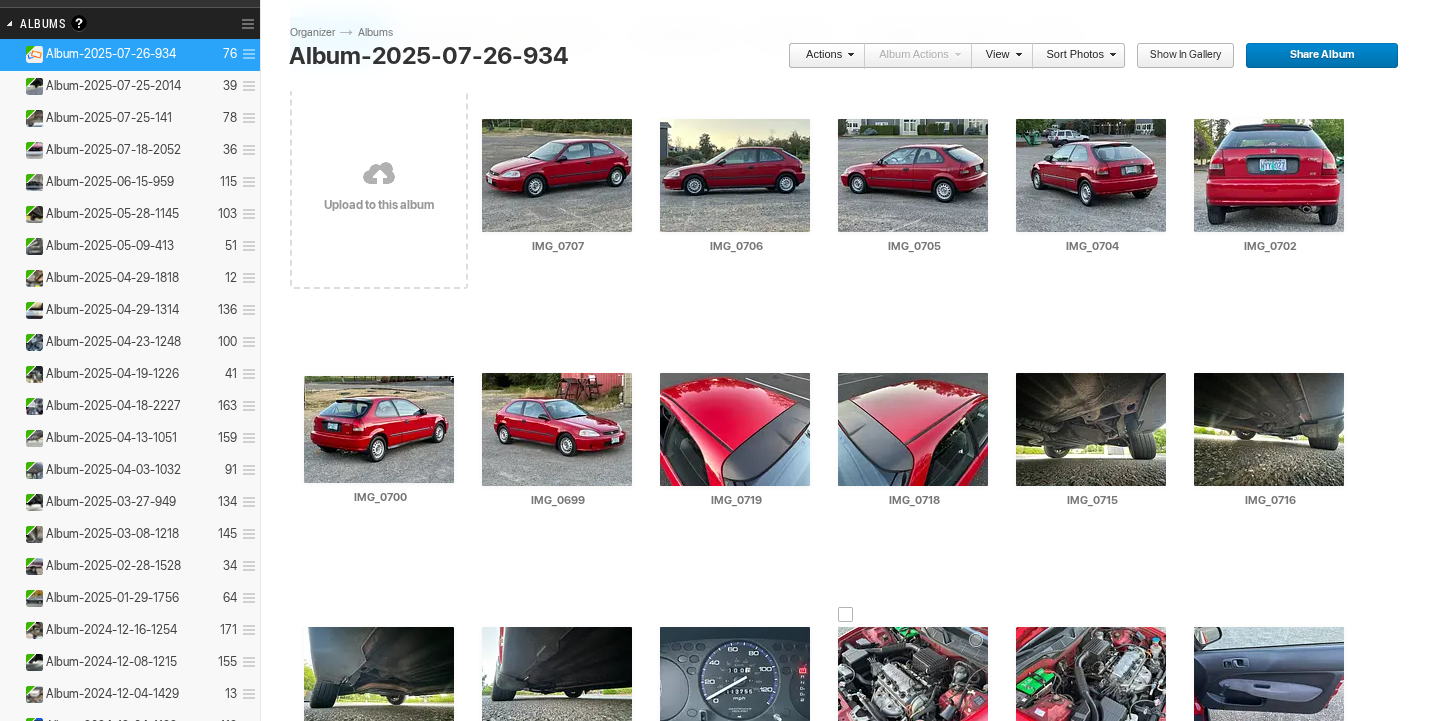 scroll, scrollTop: 80, scrollLeft: 0, axis: vertical 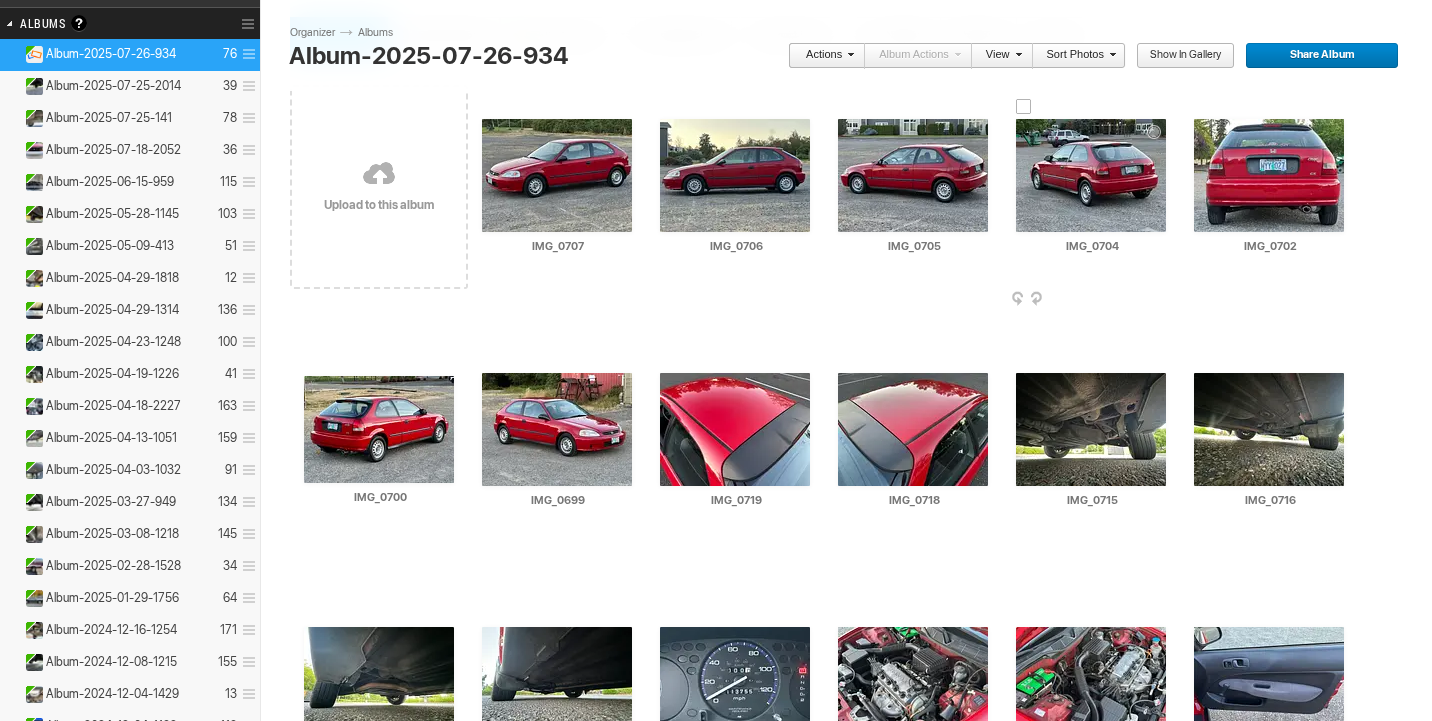 click at bounding box center [1091, 175] 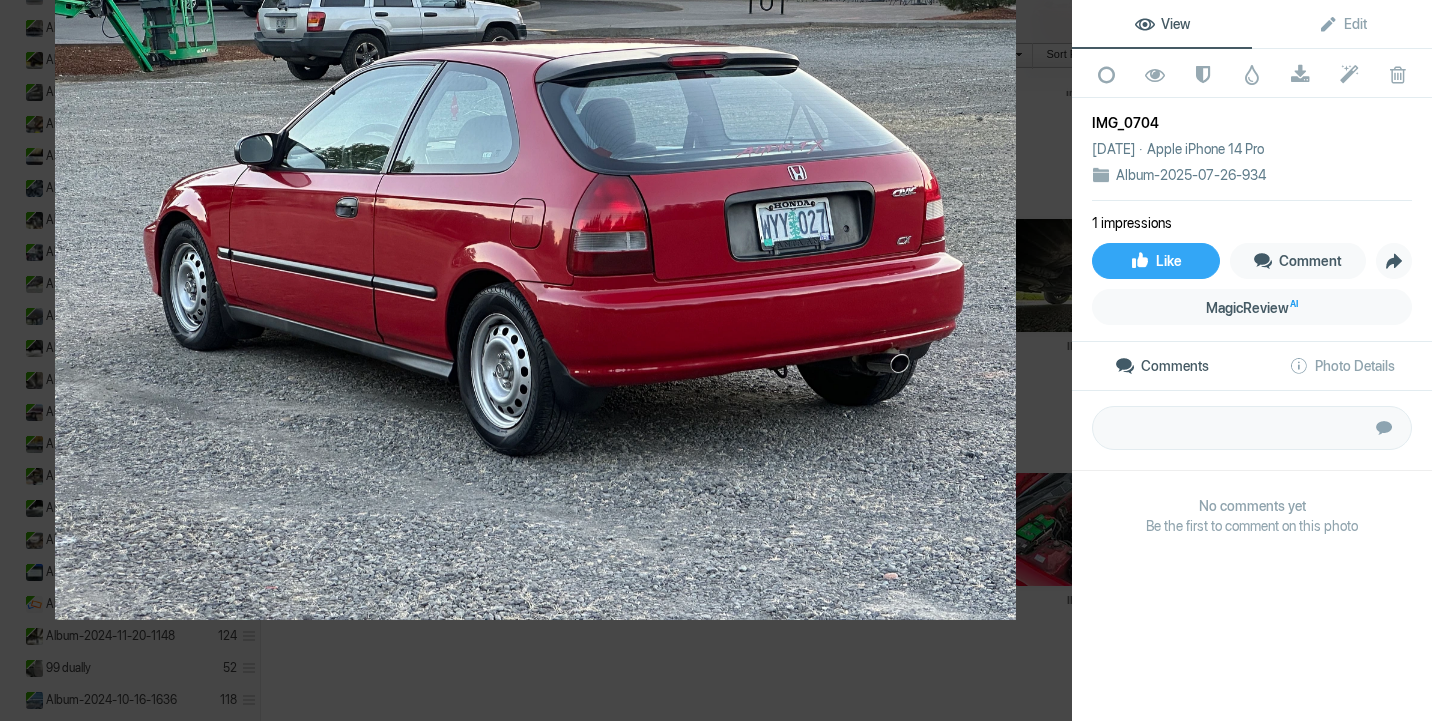 click 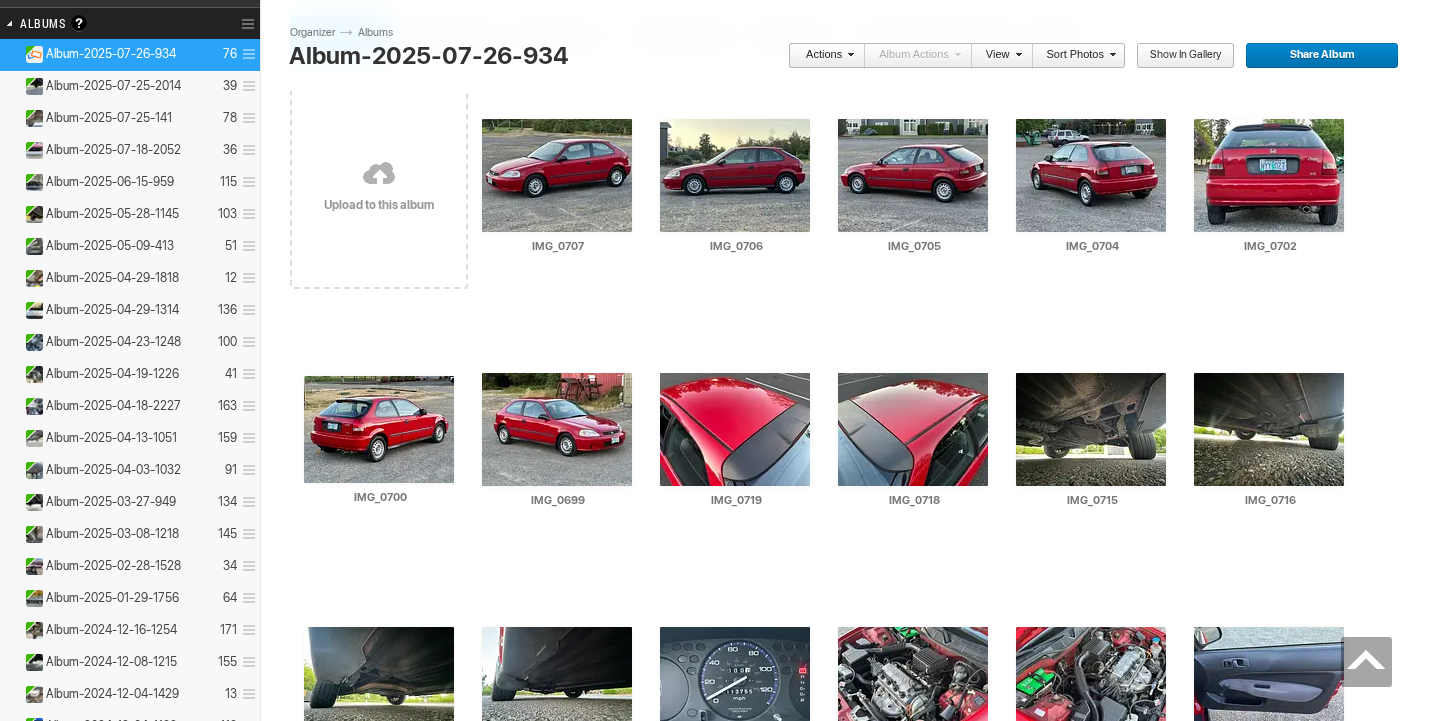 scroll, scrollTop: 702, scrollLeft: 0, axis: vertical 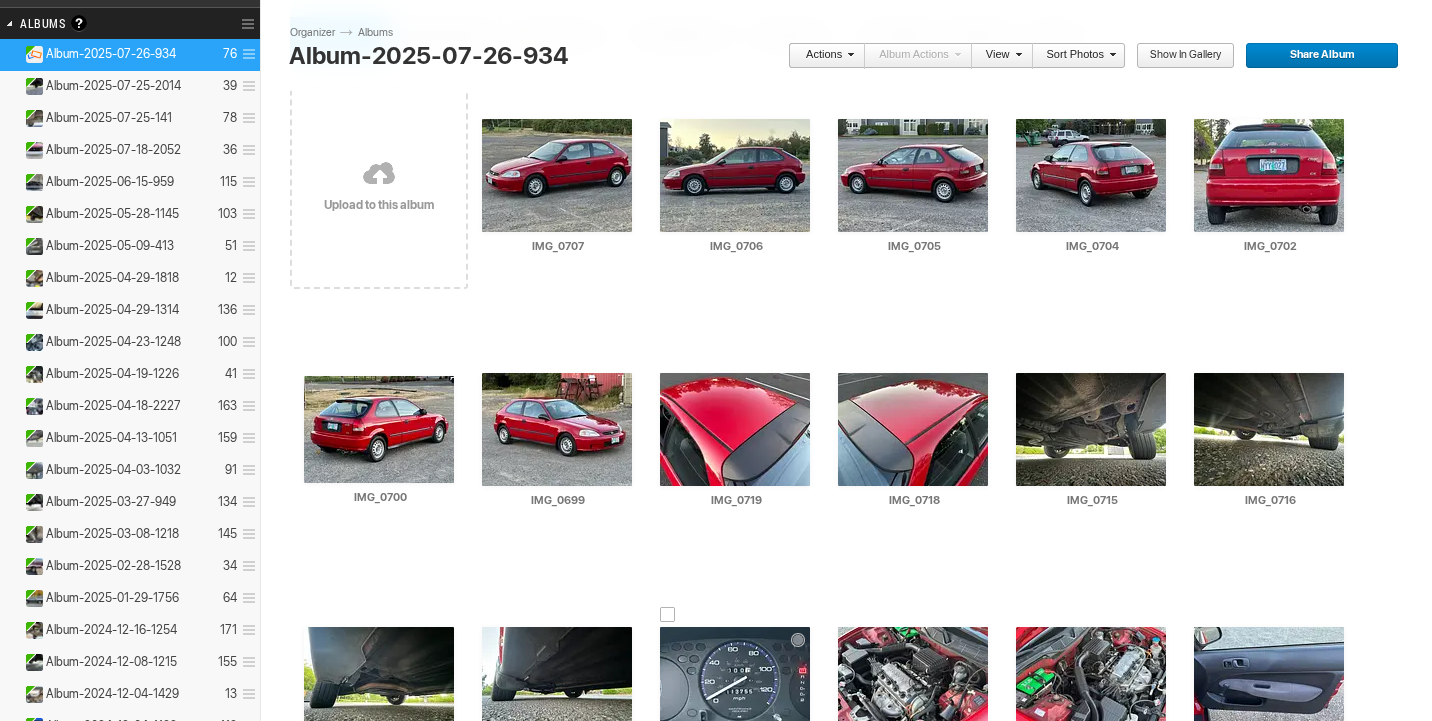 click at bounding box center [735, 683] 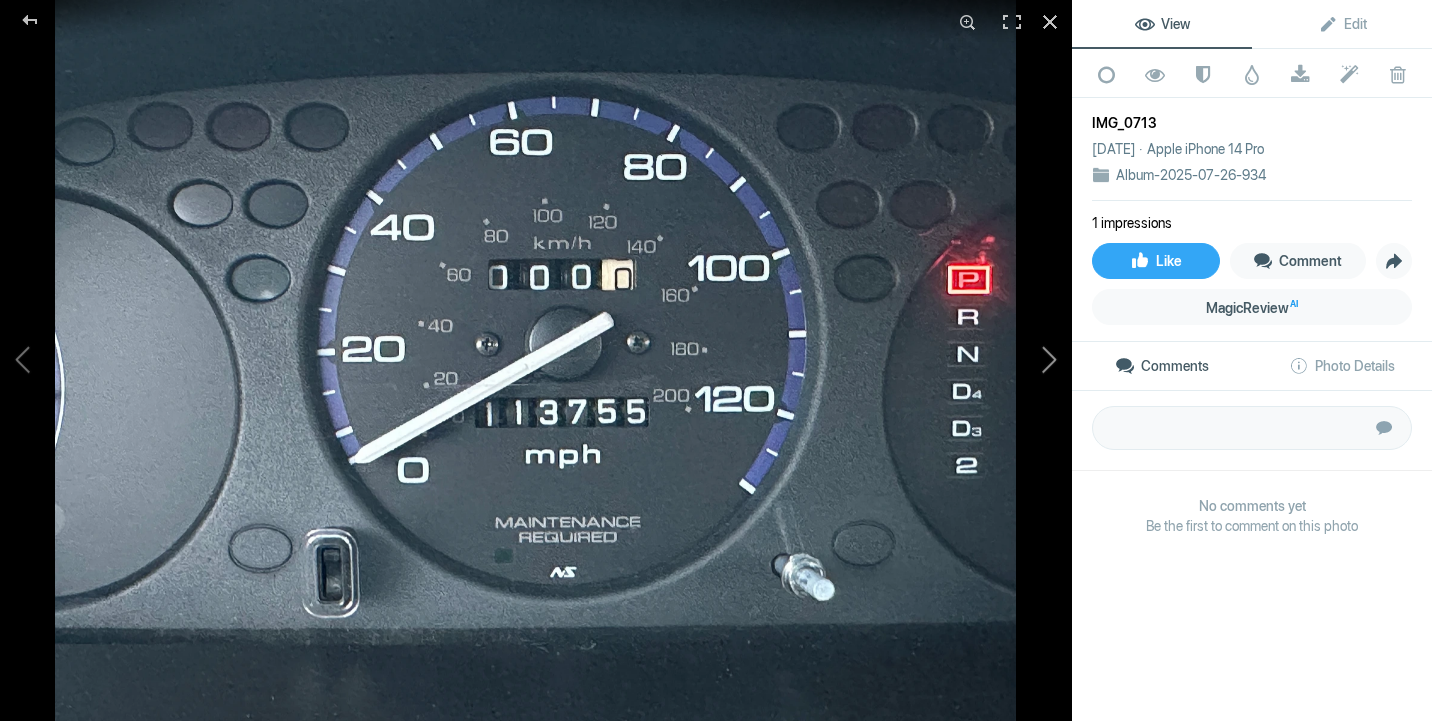 click 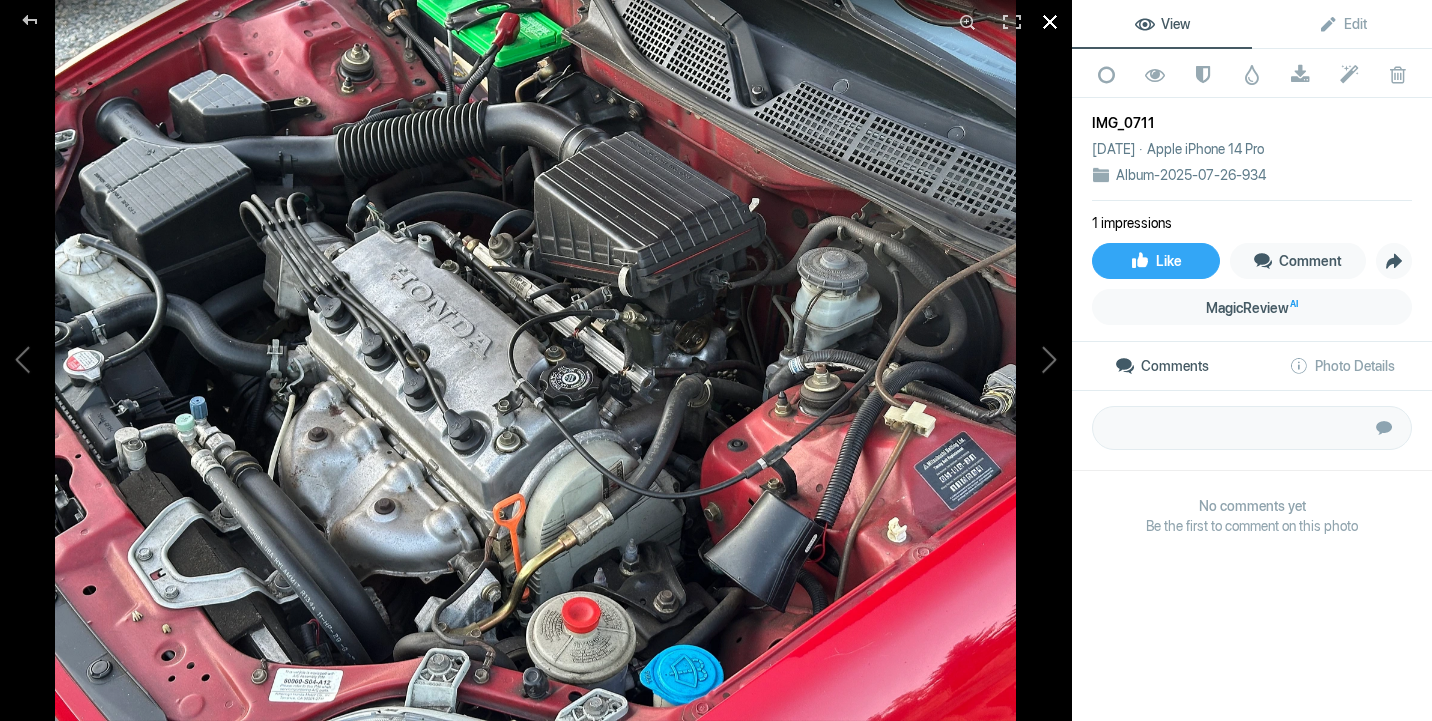 click 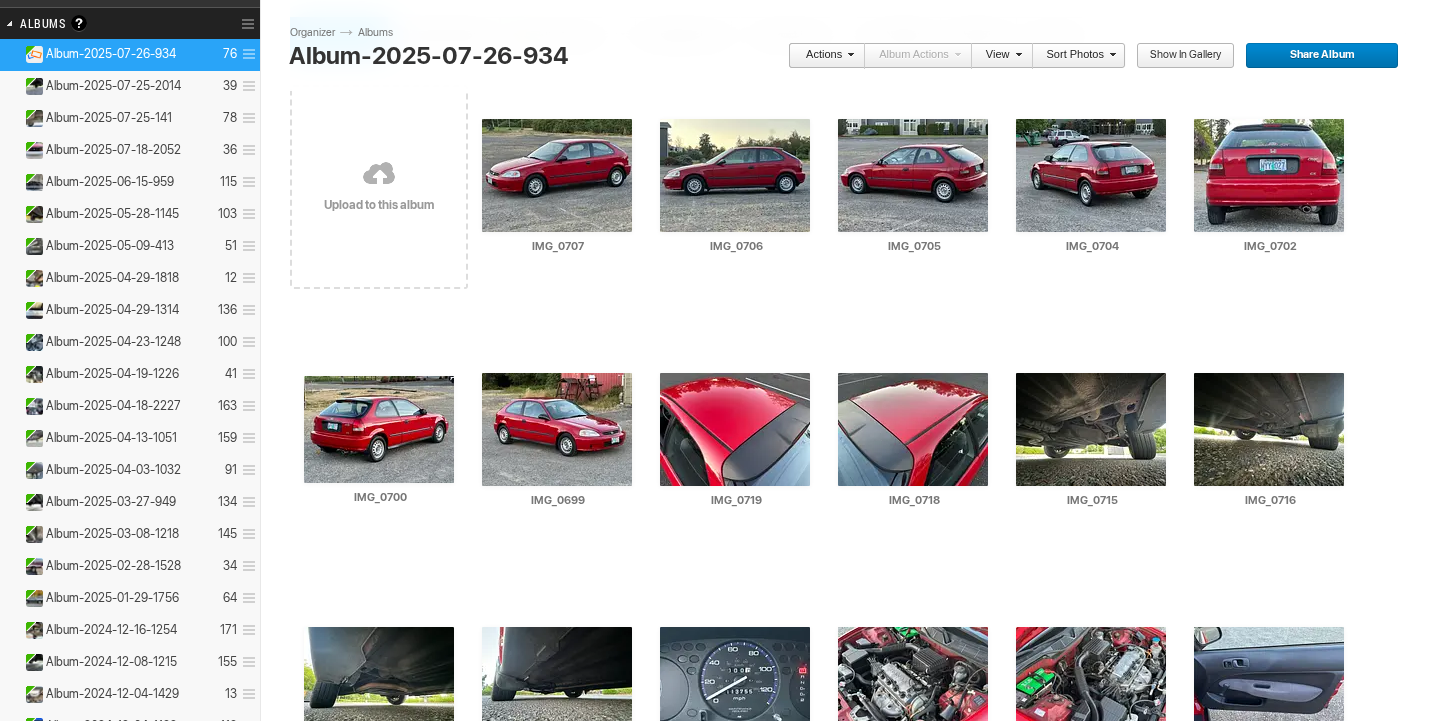 click at bounding box center (735, 1191) 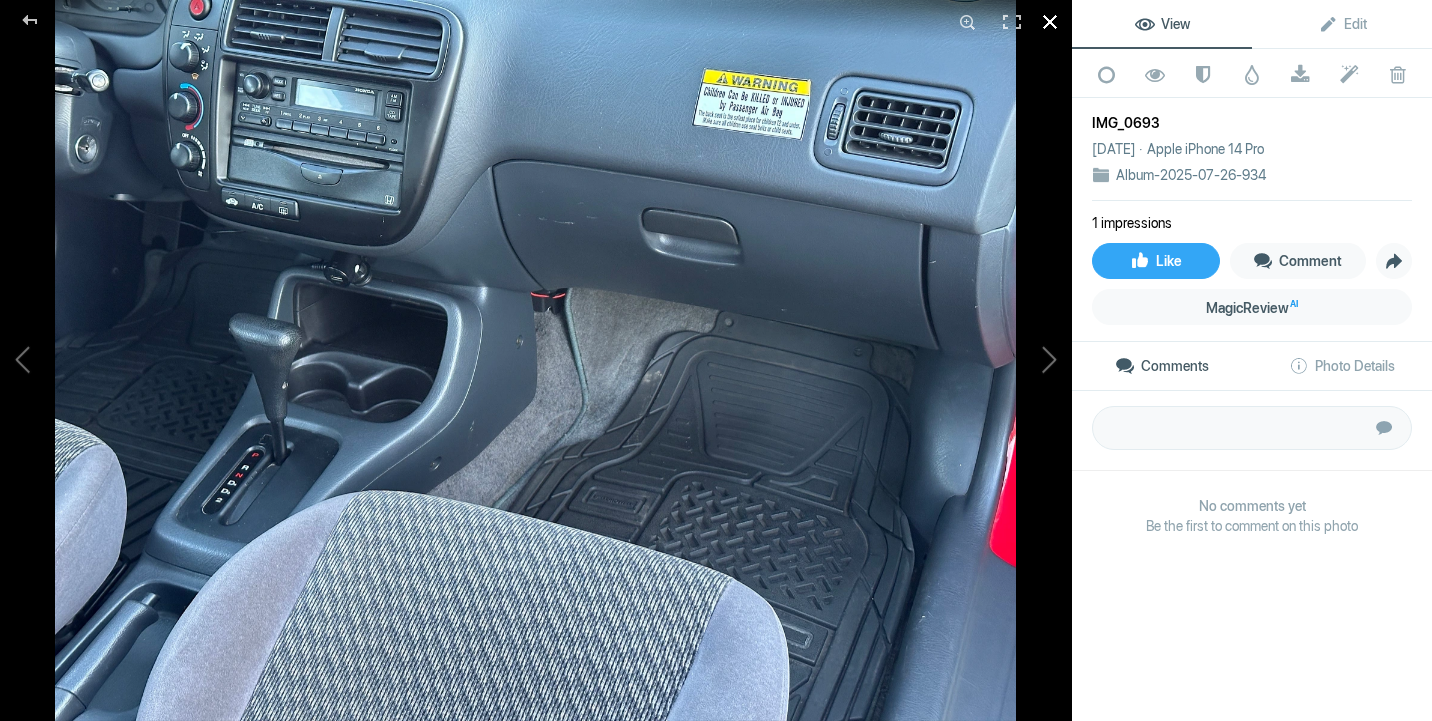 click 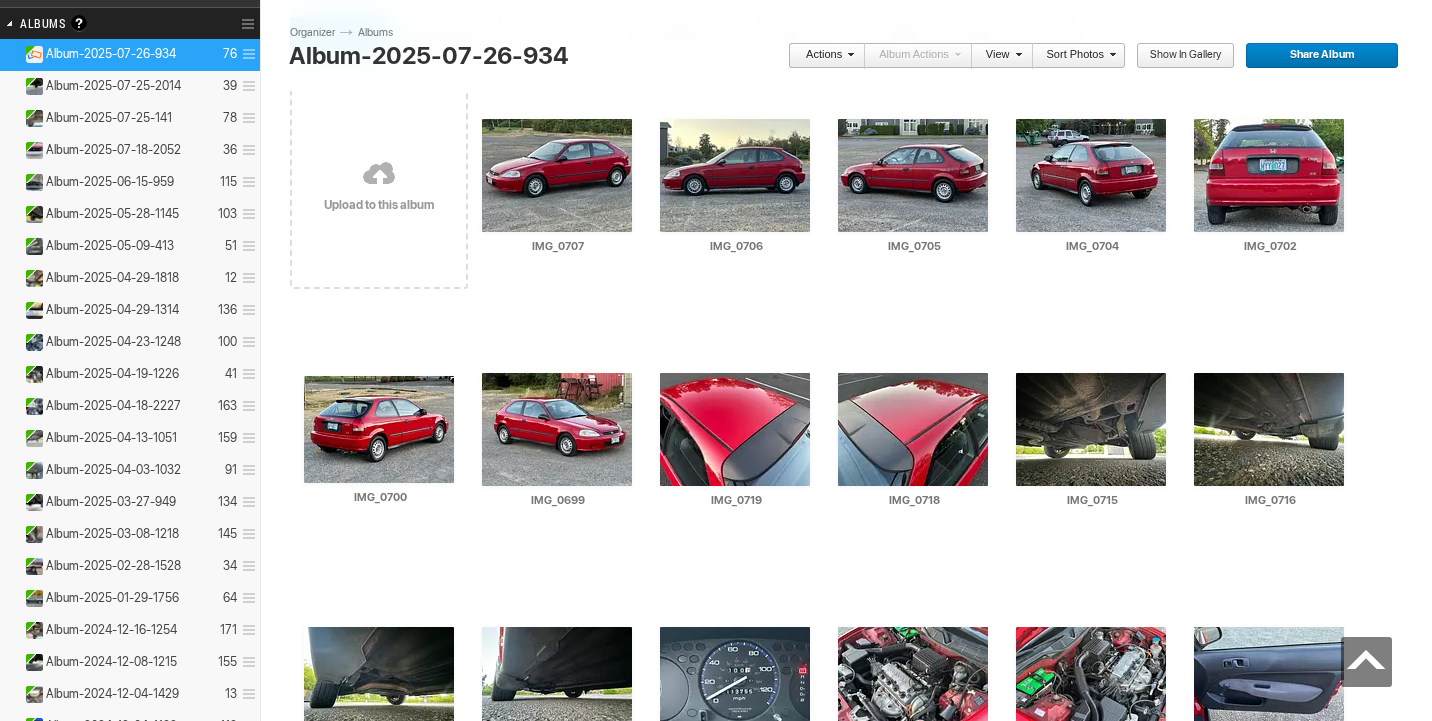 scroll, scrollTop: 2645, scrollLeft: 0, axis: vertical 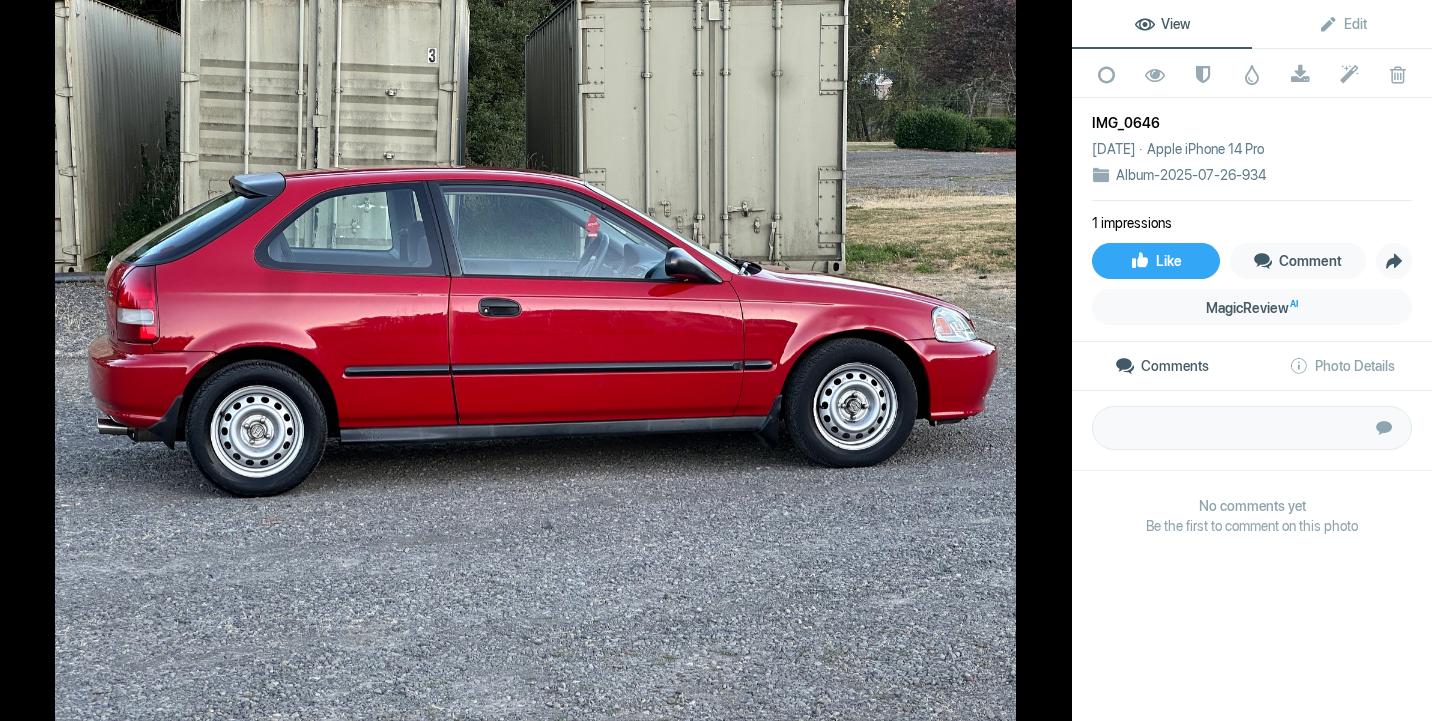 click 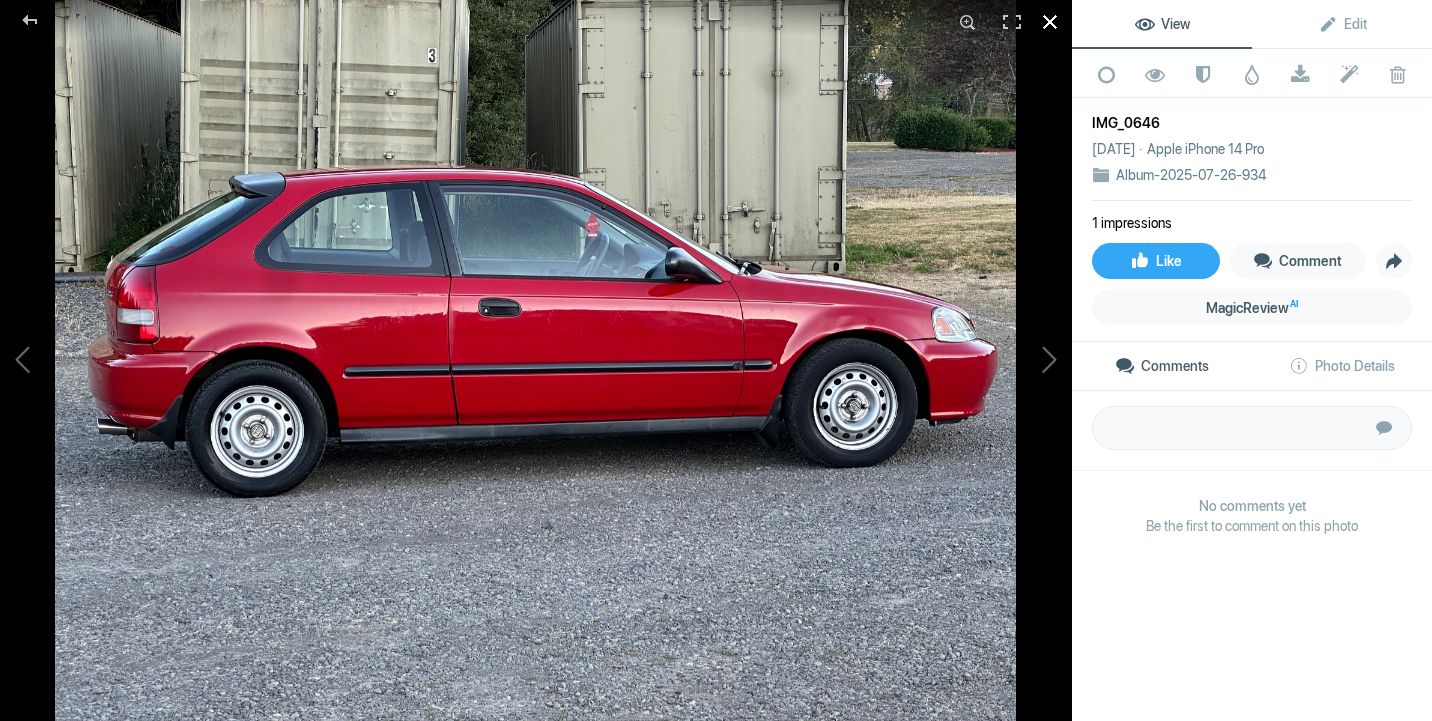 click 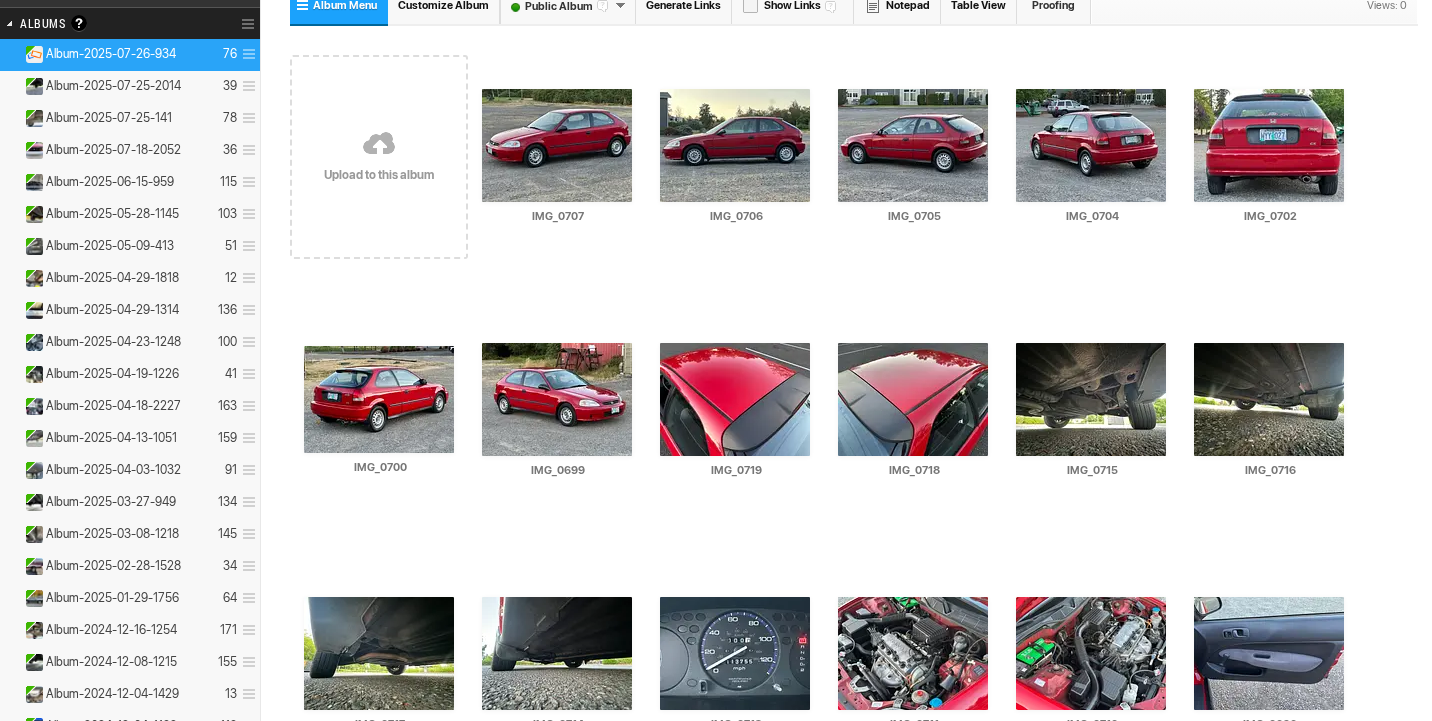 scroll, scrollTop: 0, scrollLeft: 0, axis: both 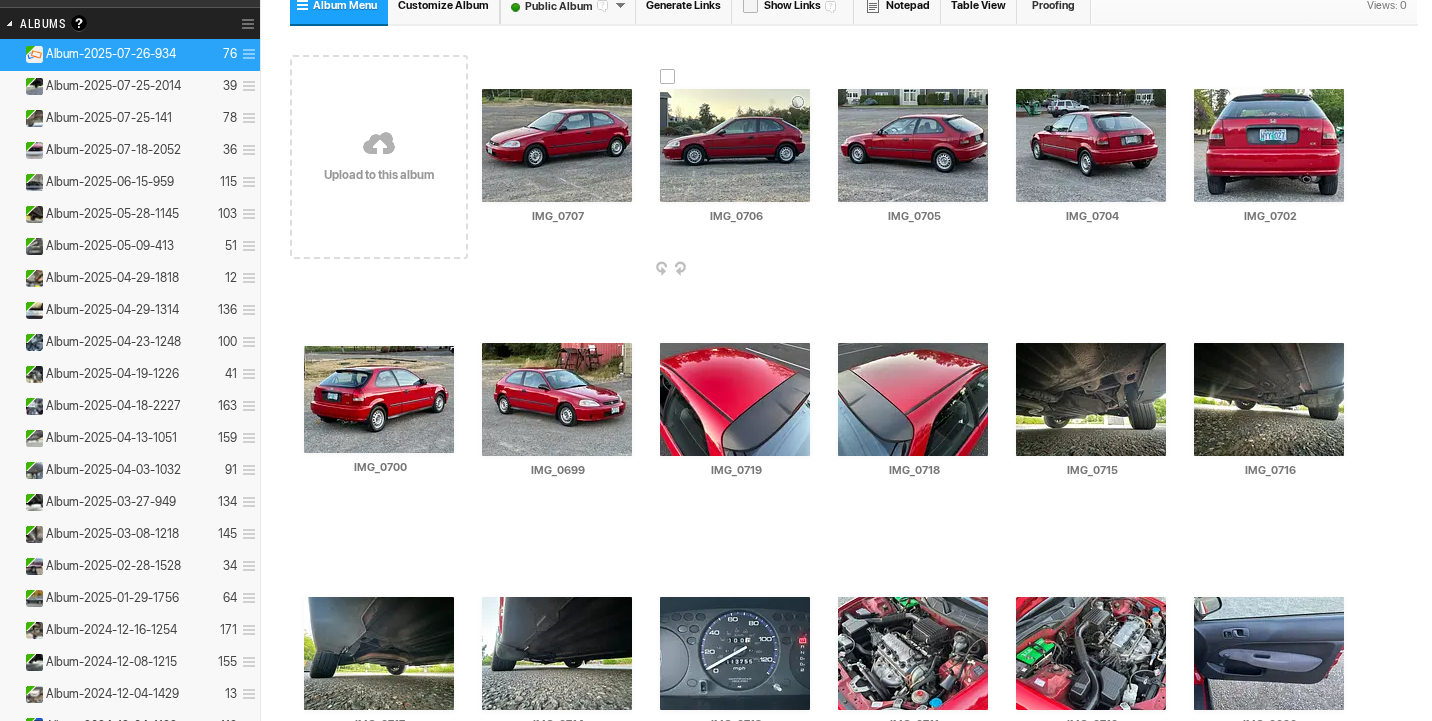 click at bounding box center [735, 145] 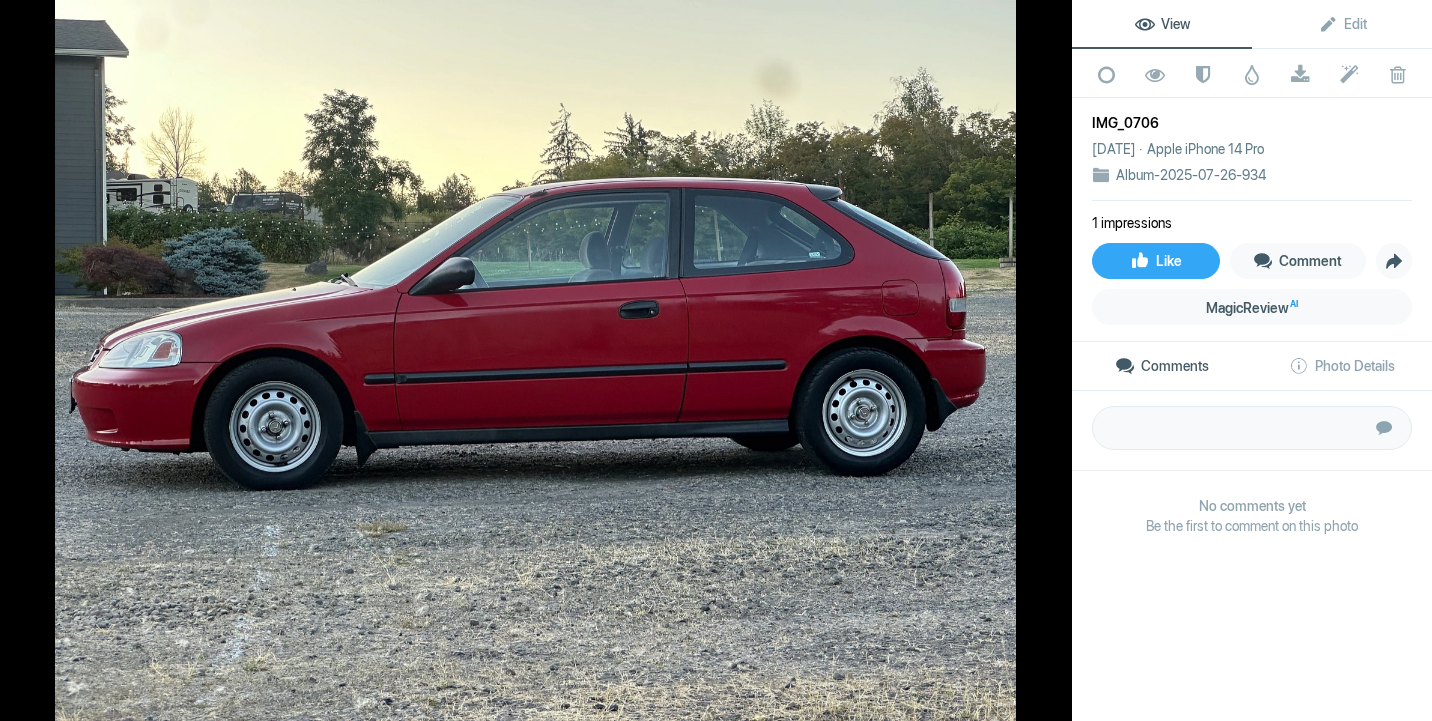 click 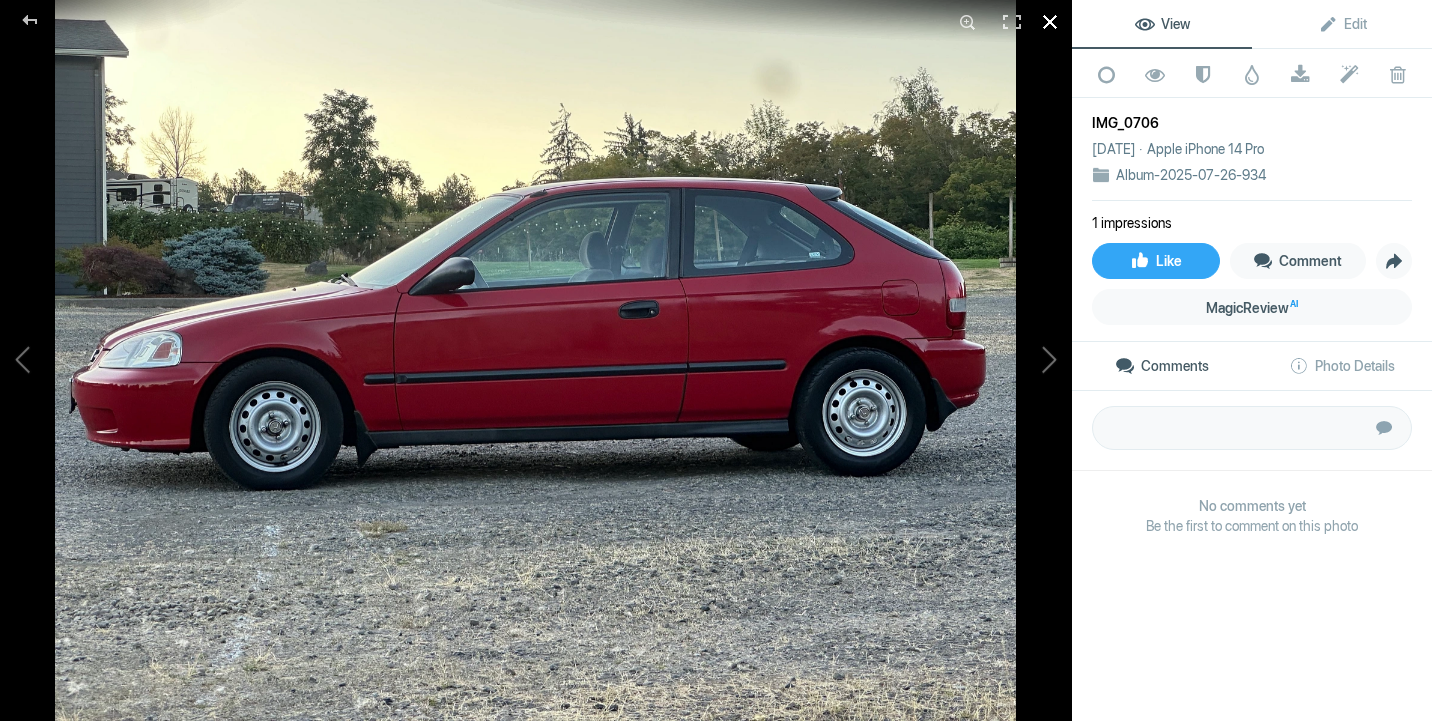 click 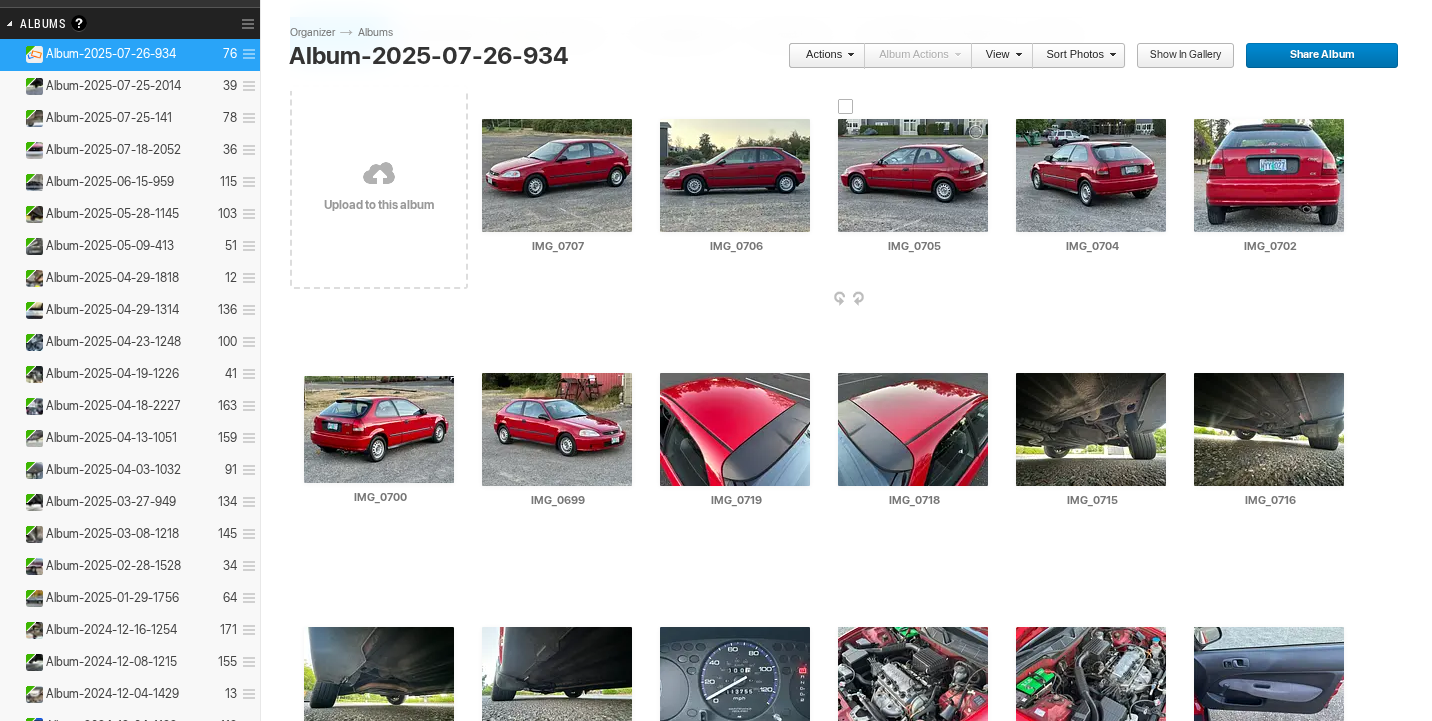 scroll, scrollTop: 666, scrollLeft: 0, axis: vertical 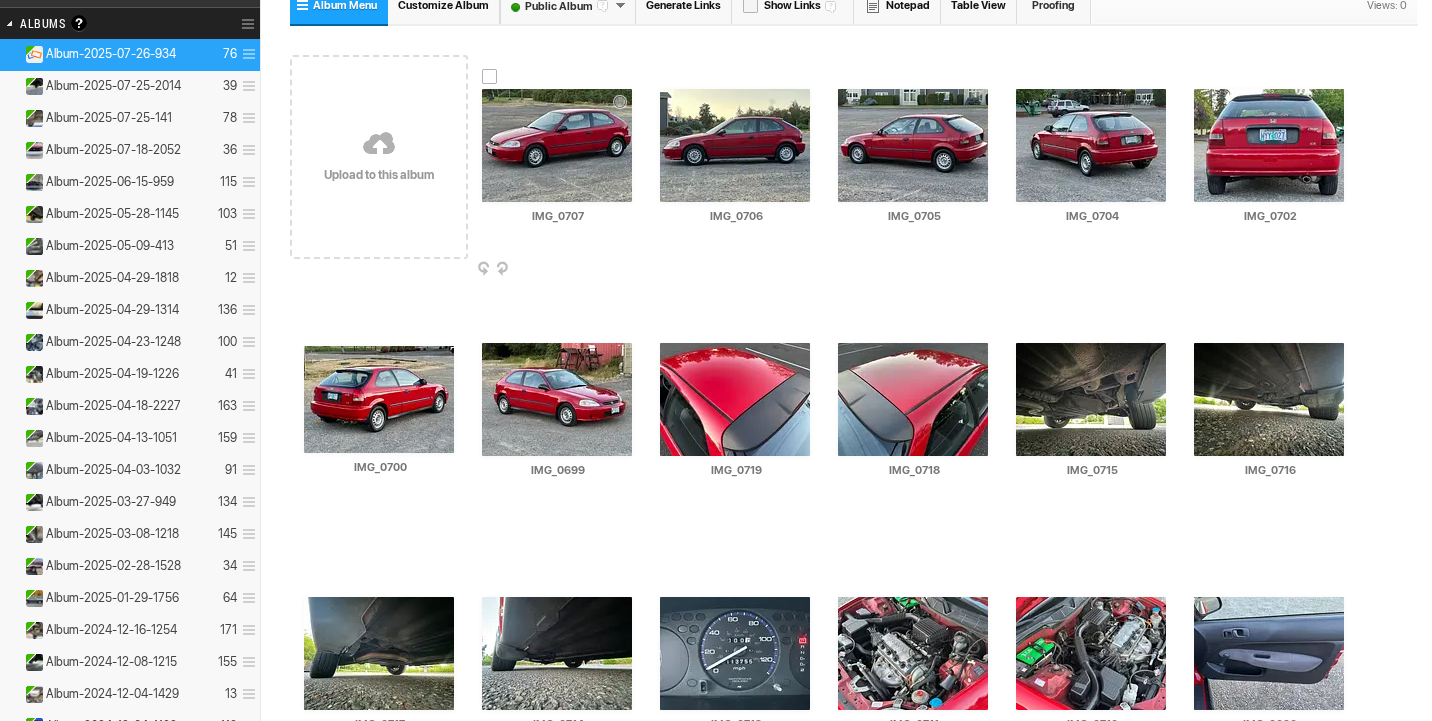 click at bounding box center [557, 145] 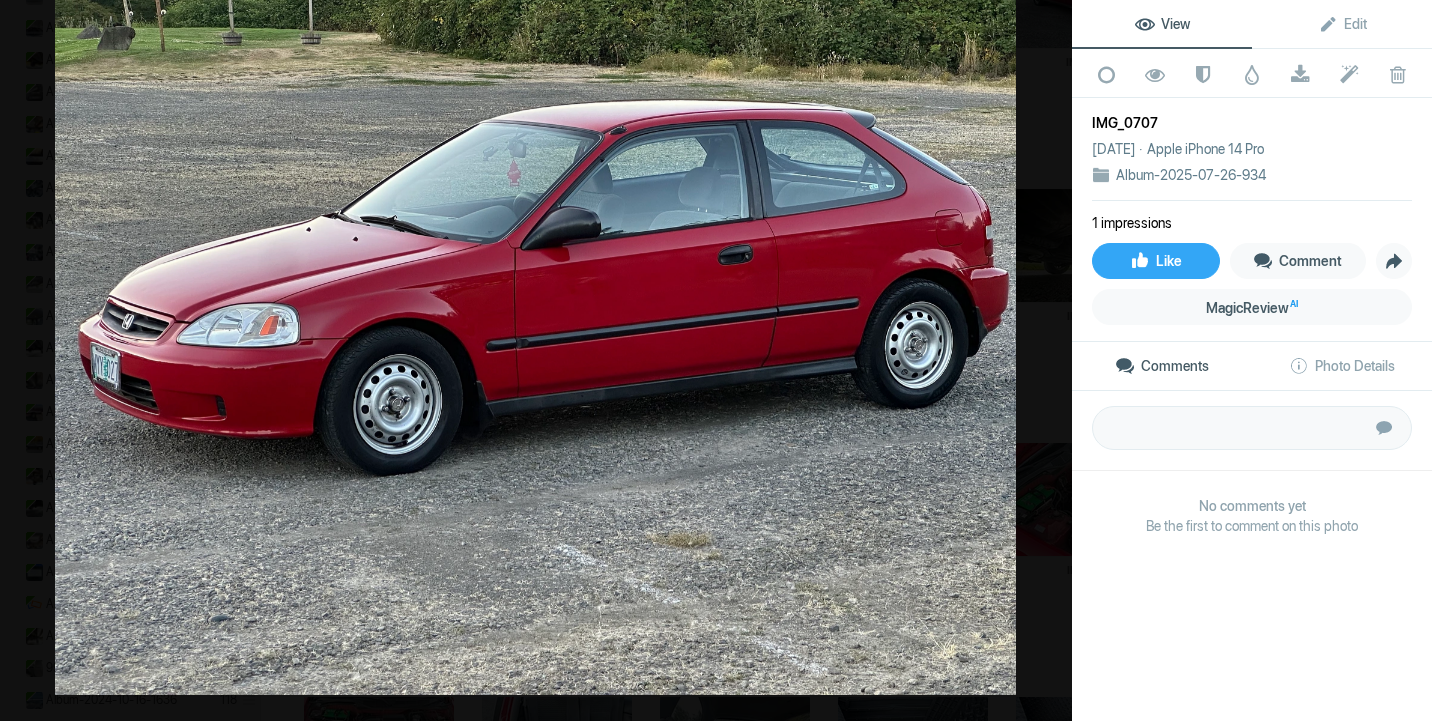 click 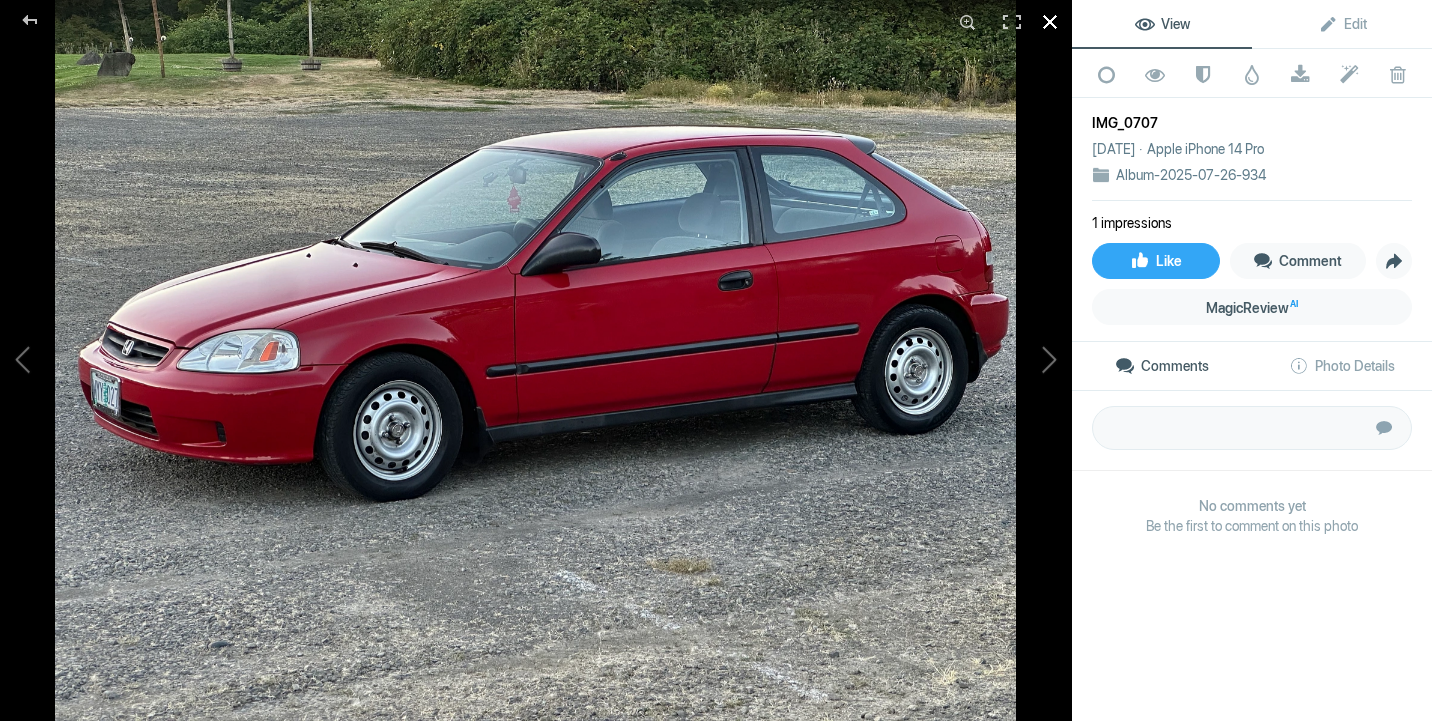 click 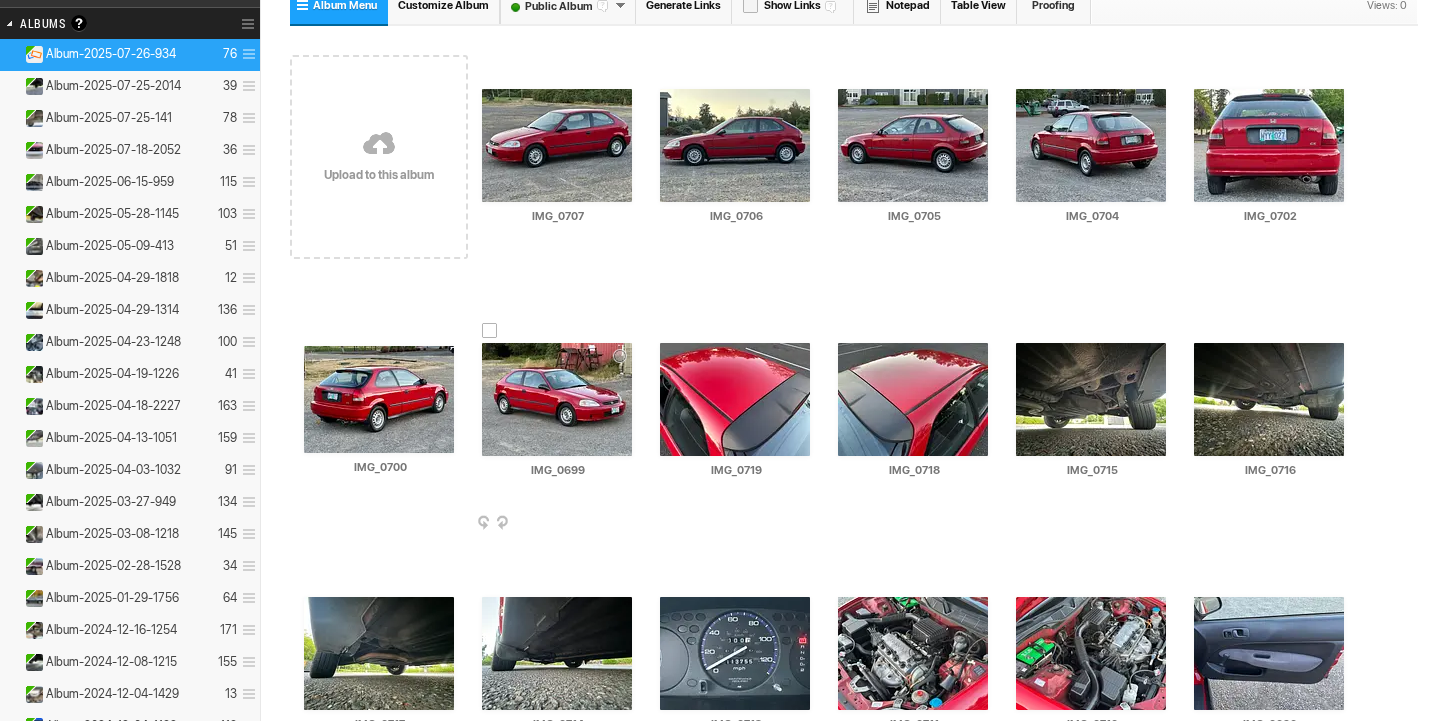 click at bounding box center [557, 399] 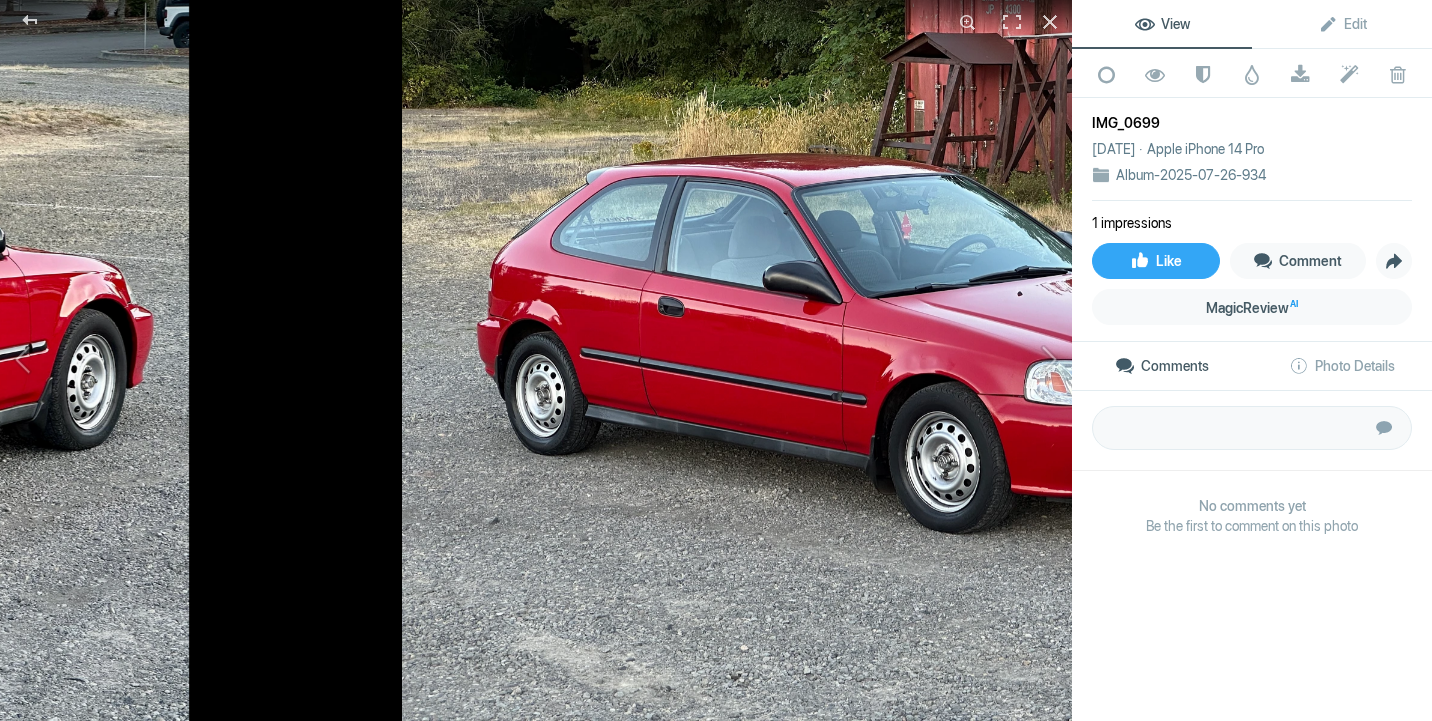 click 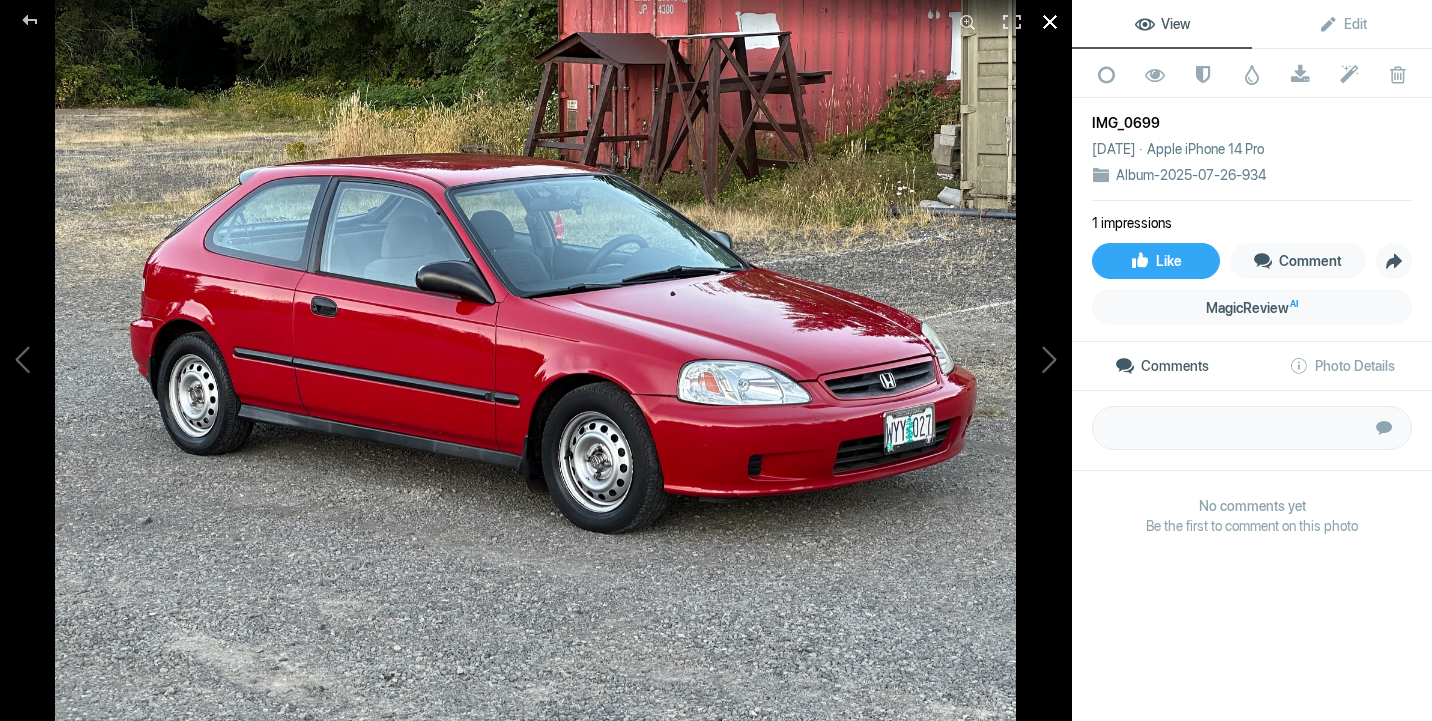 click 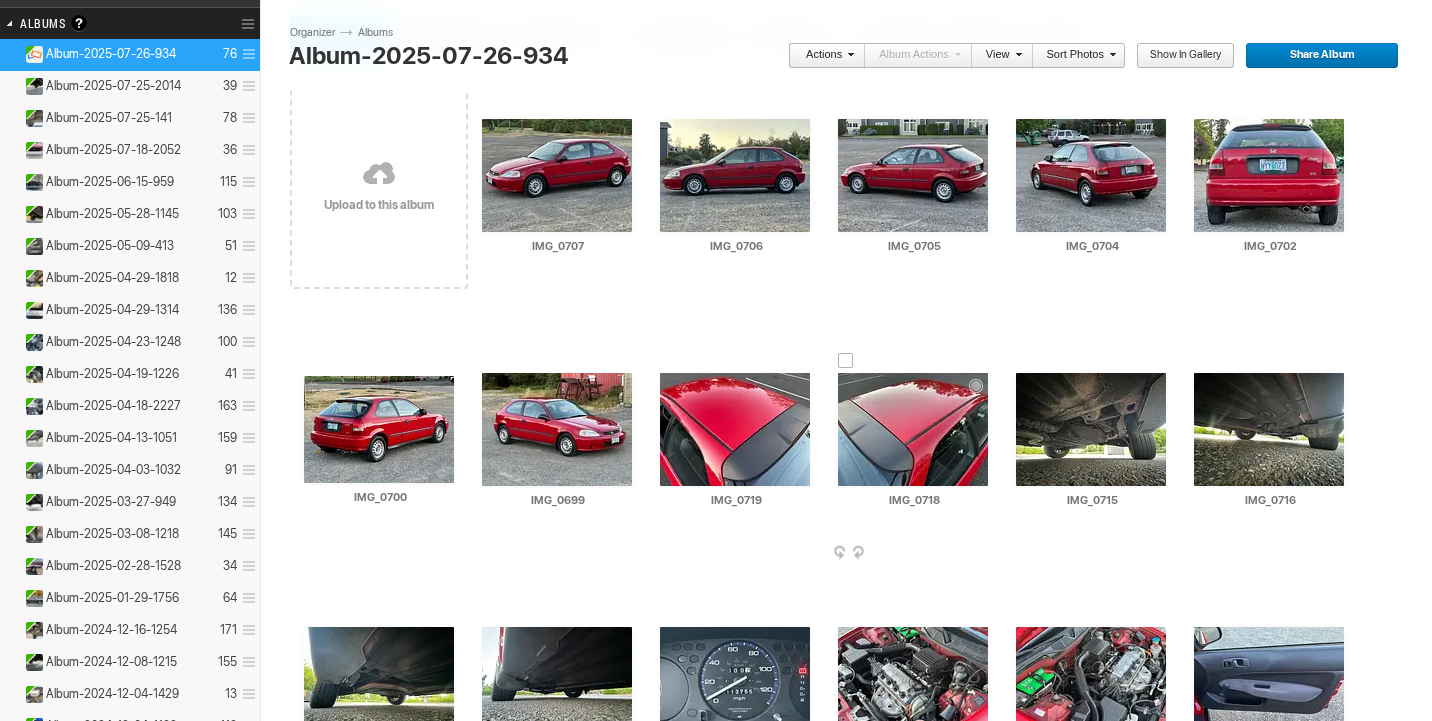scroll, scrollTop: 77, scrollLeft: 0, axis: vertical 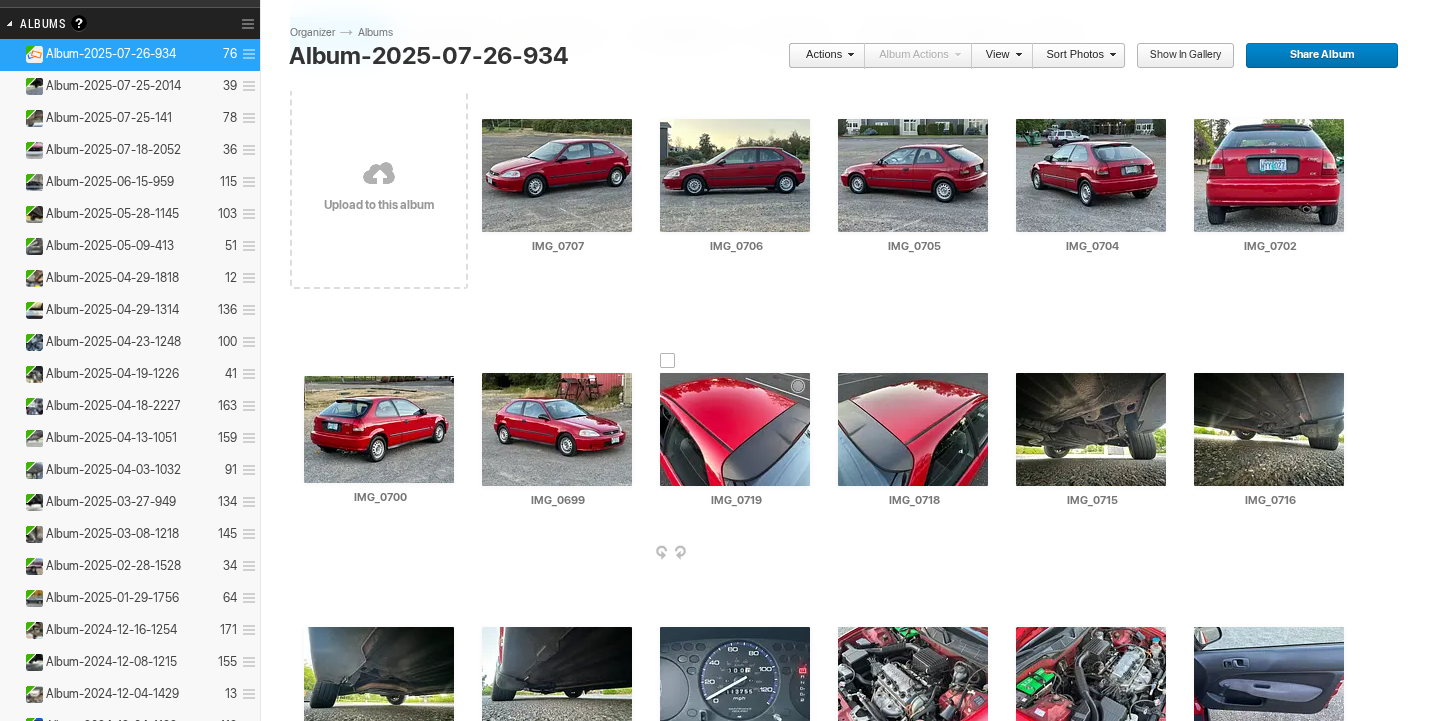 click at bounding box center [735, 429] 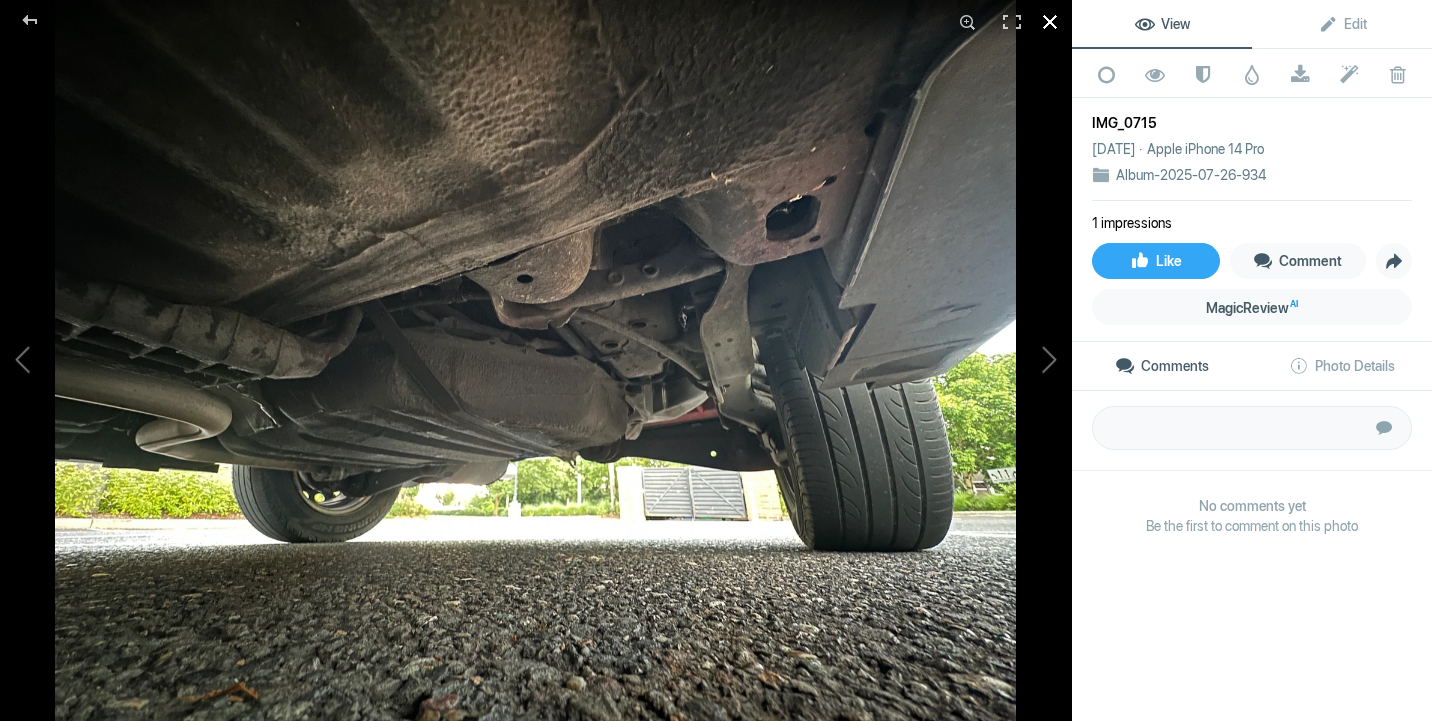 click 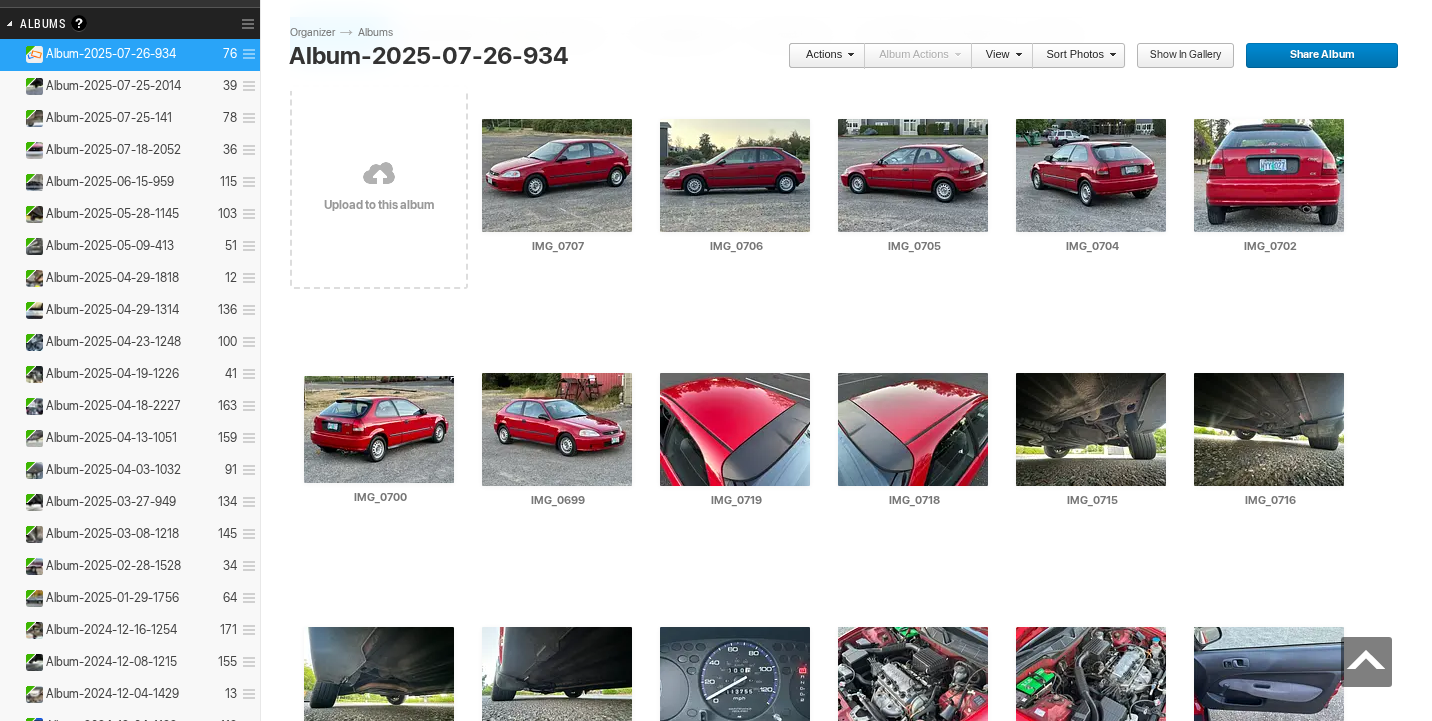 scroll, scrollTop: 1598, scrollLeft: 0, axis: vertical 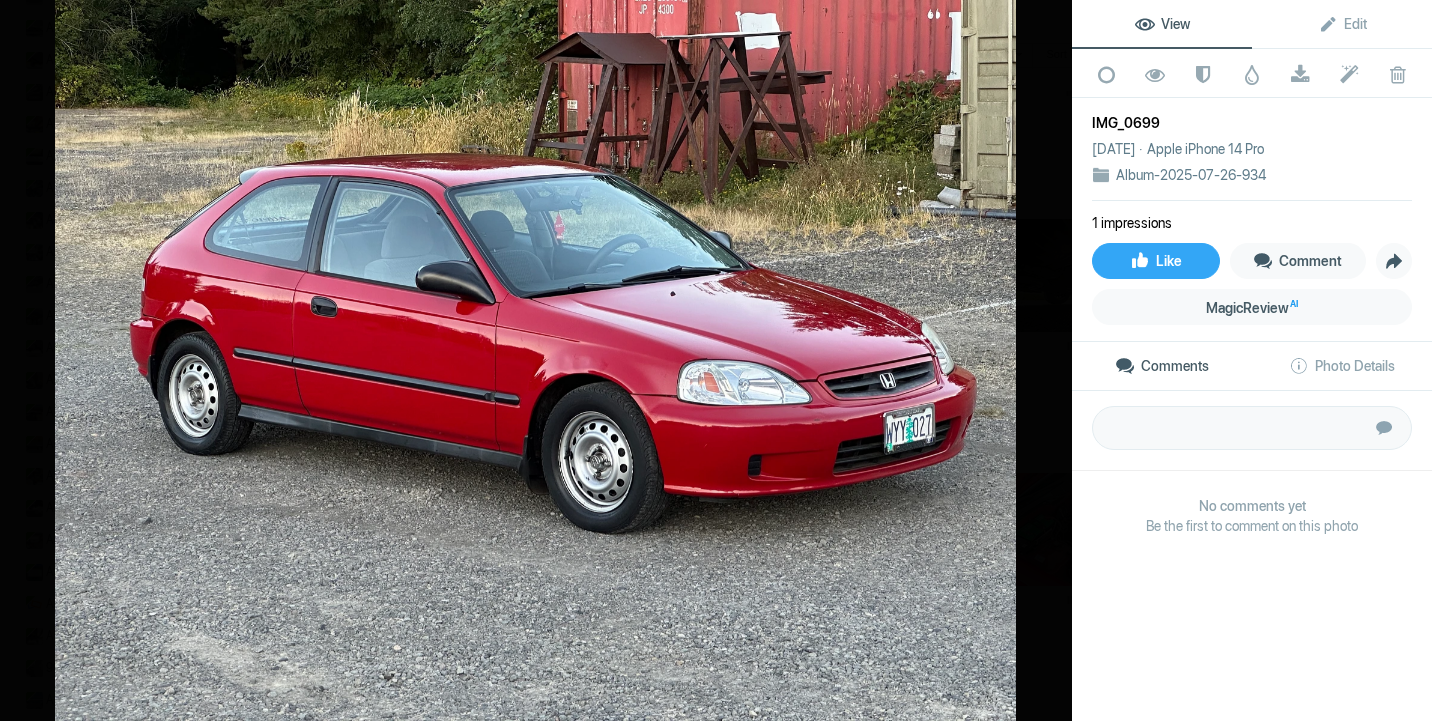 click 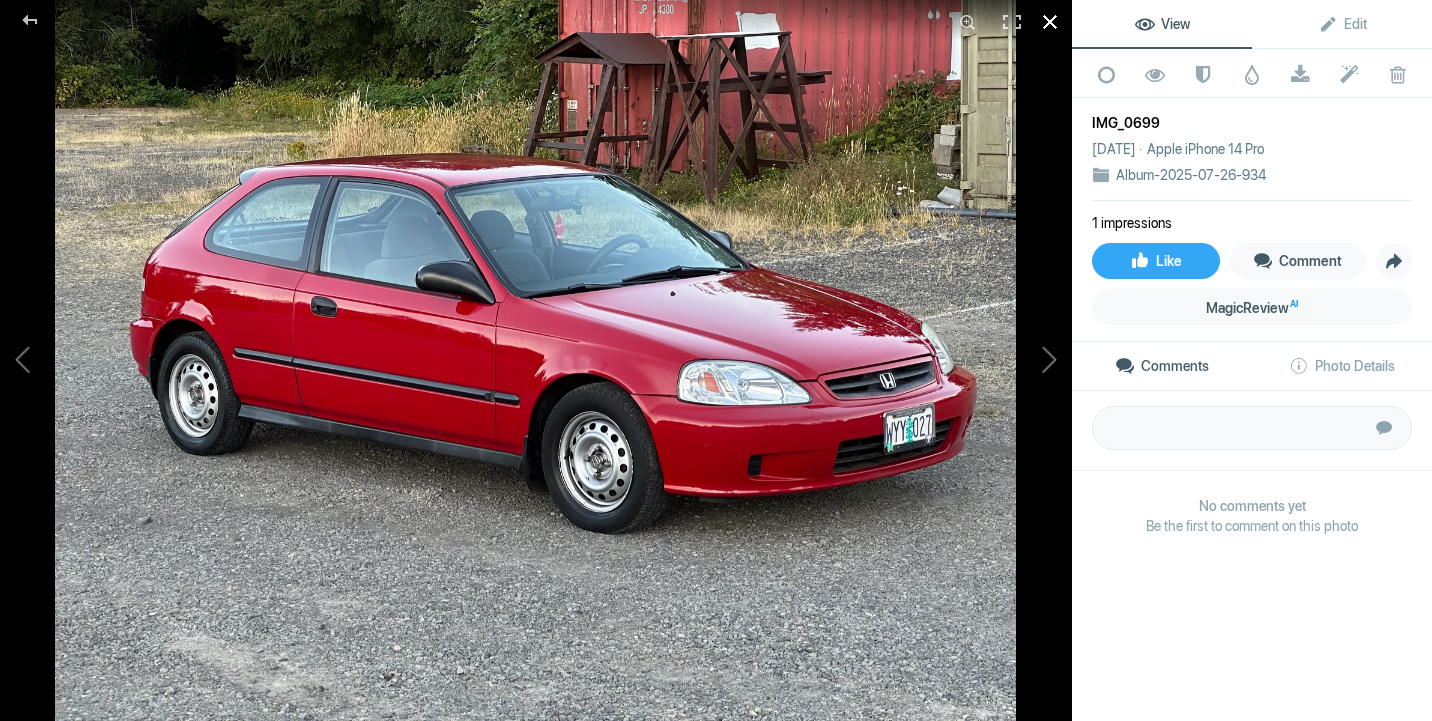 click 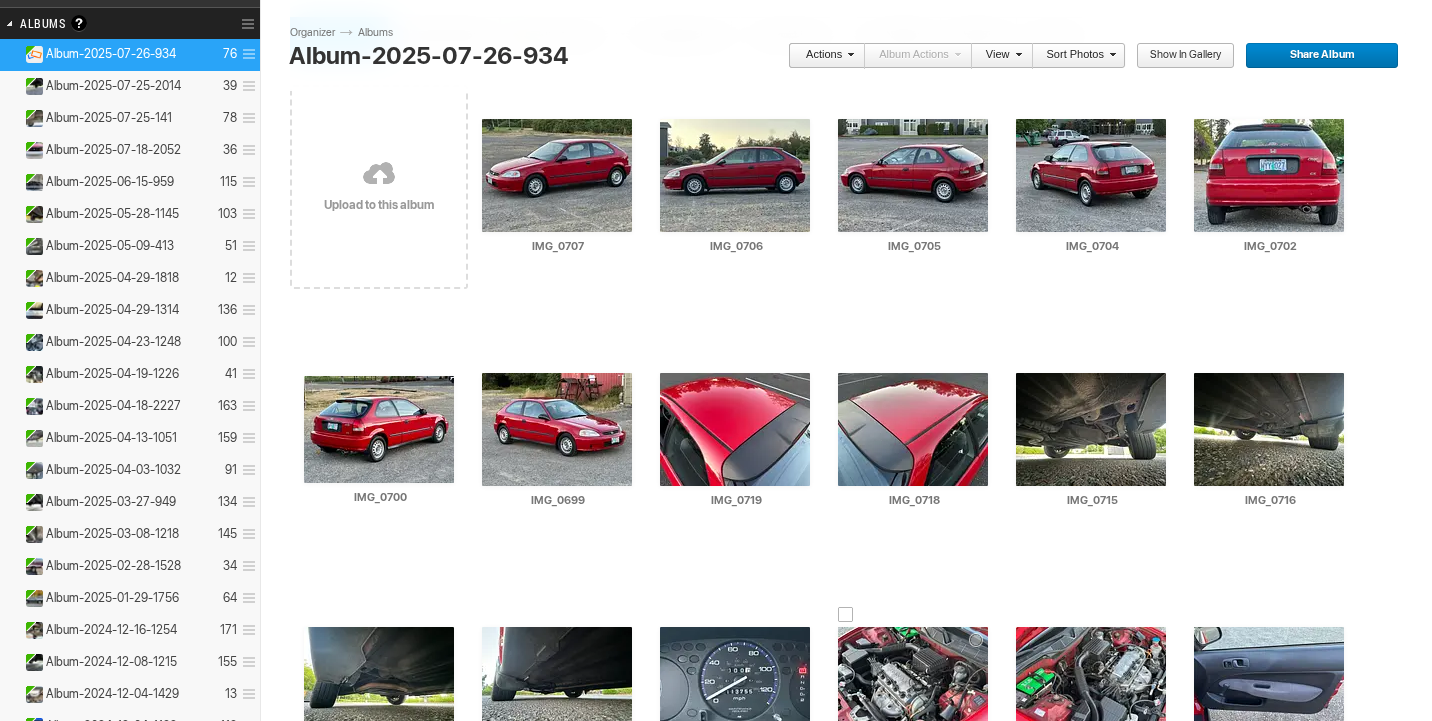 scroll, scrollTop: 526, scrollLeft: 0, axis: vertical 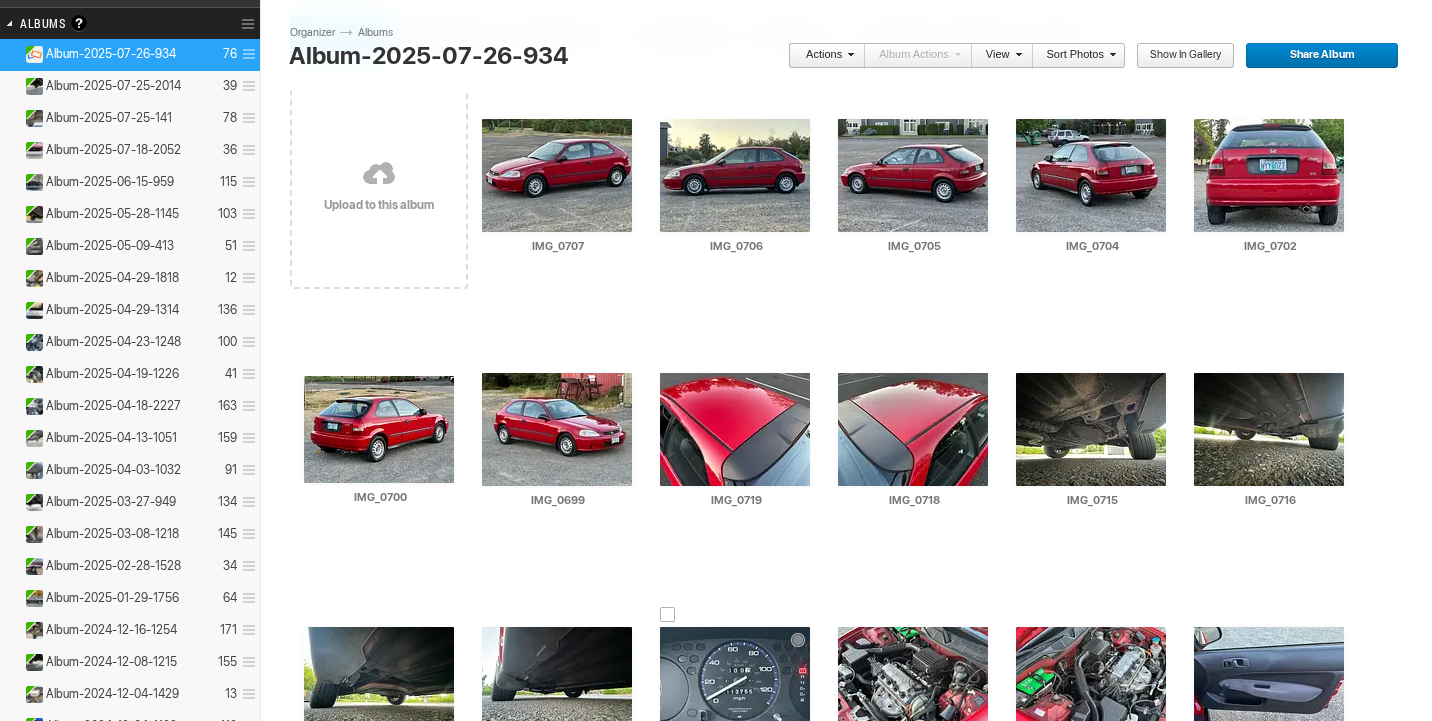 click at bounding box center (735, 683) 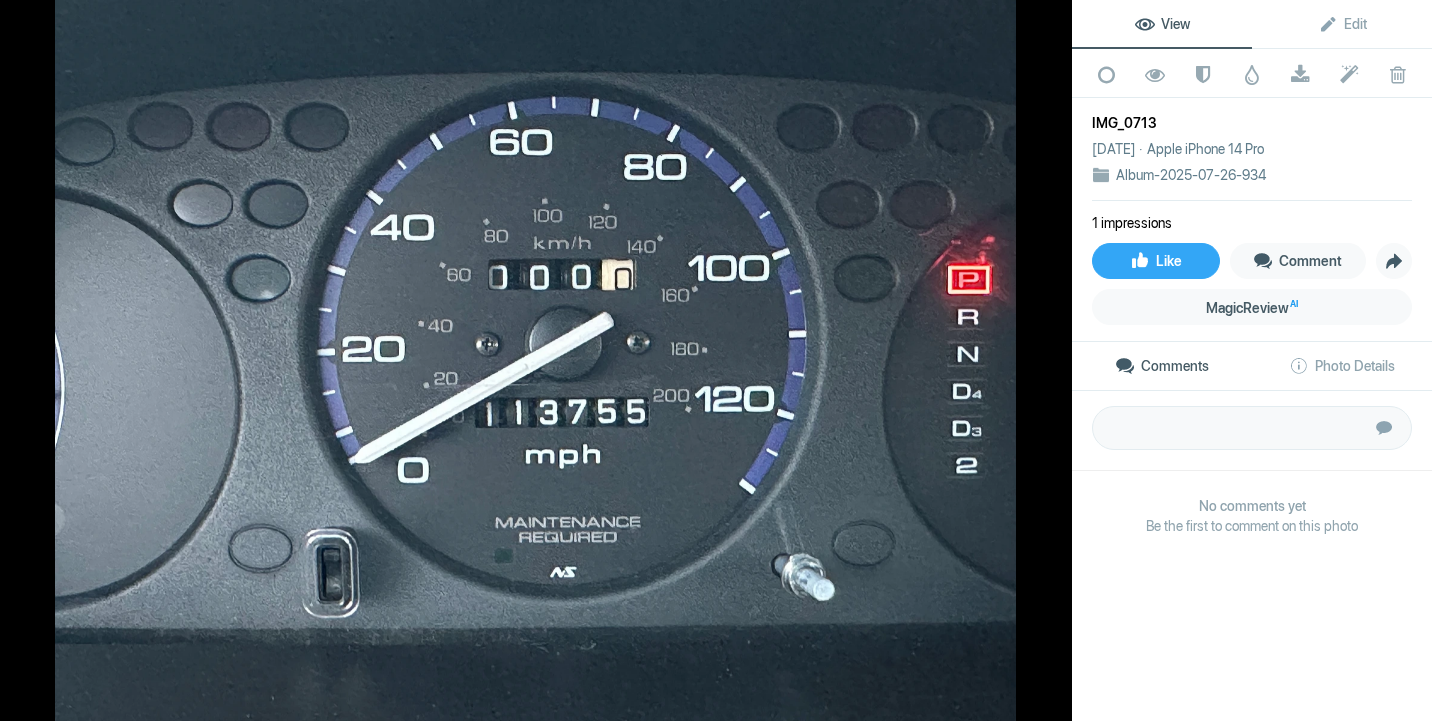 click 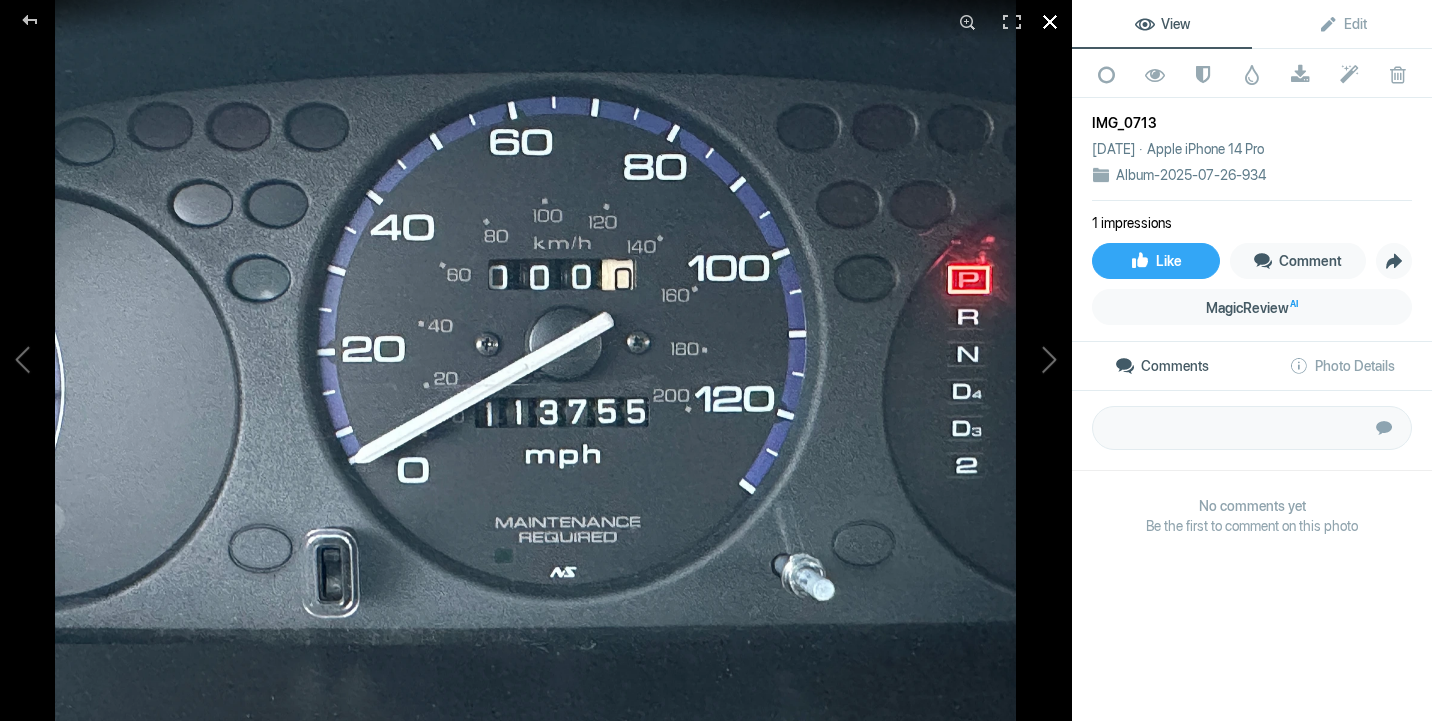 click 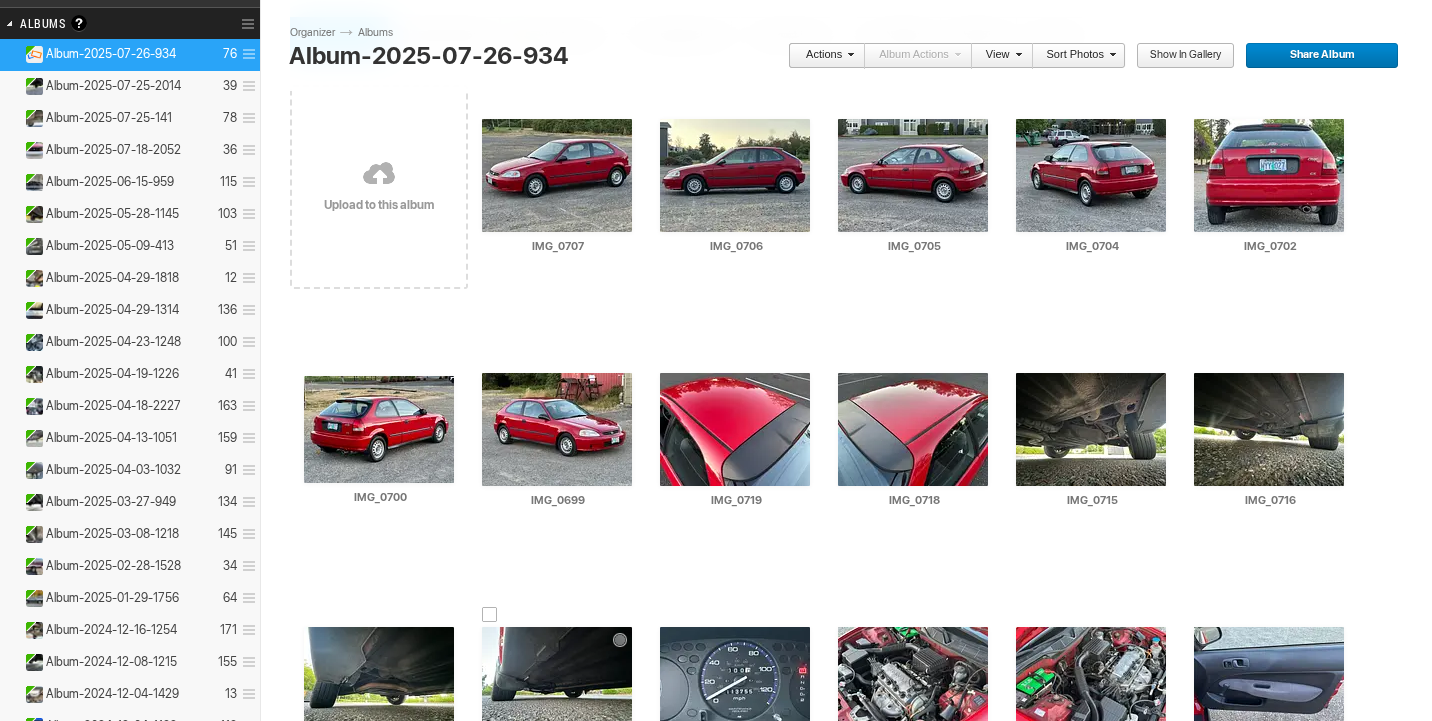 scroll, scrollTop: 399, scrollLeft: 0, axis: vertical 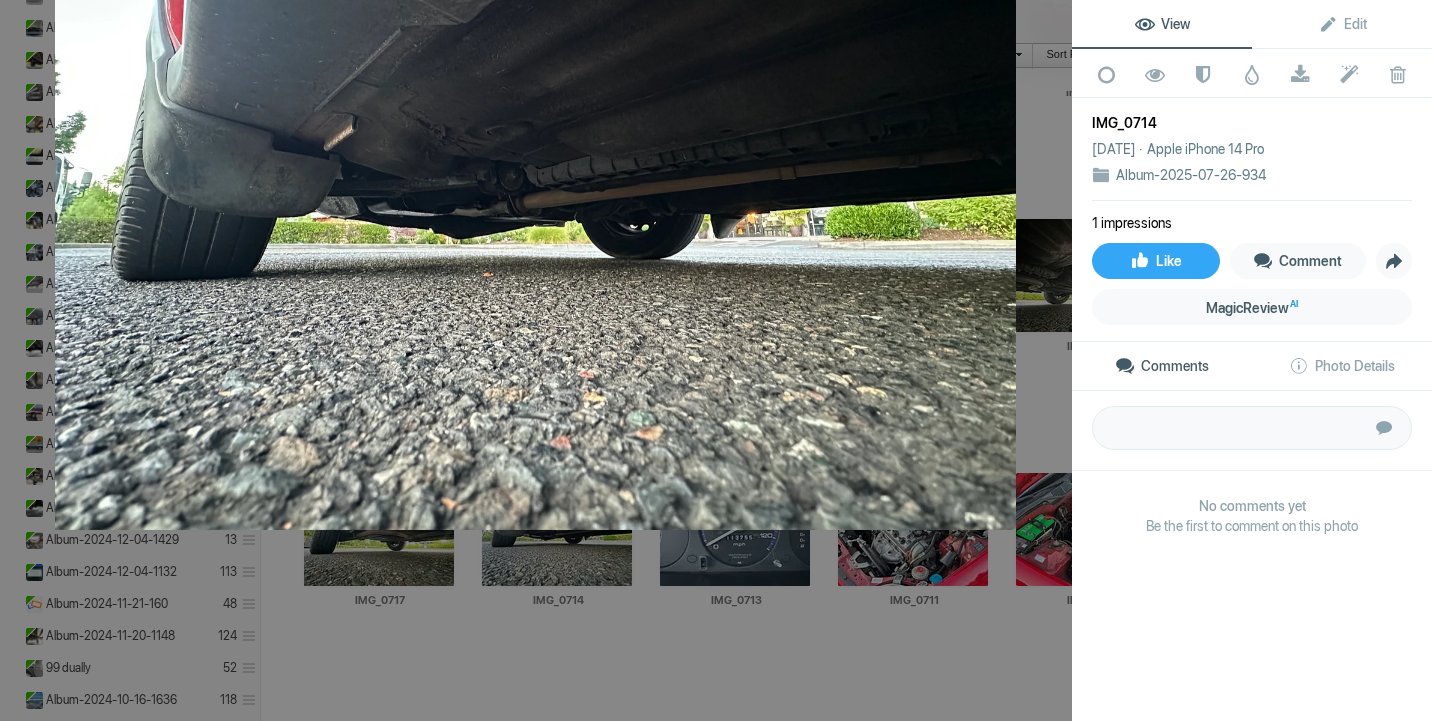 click 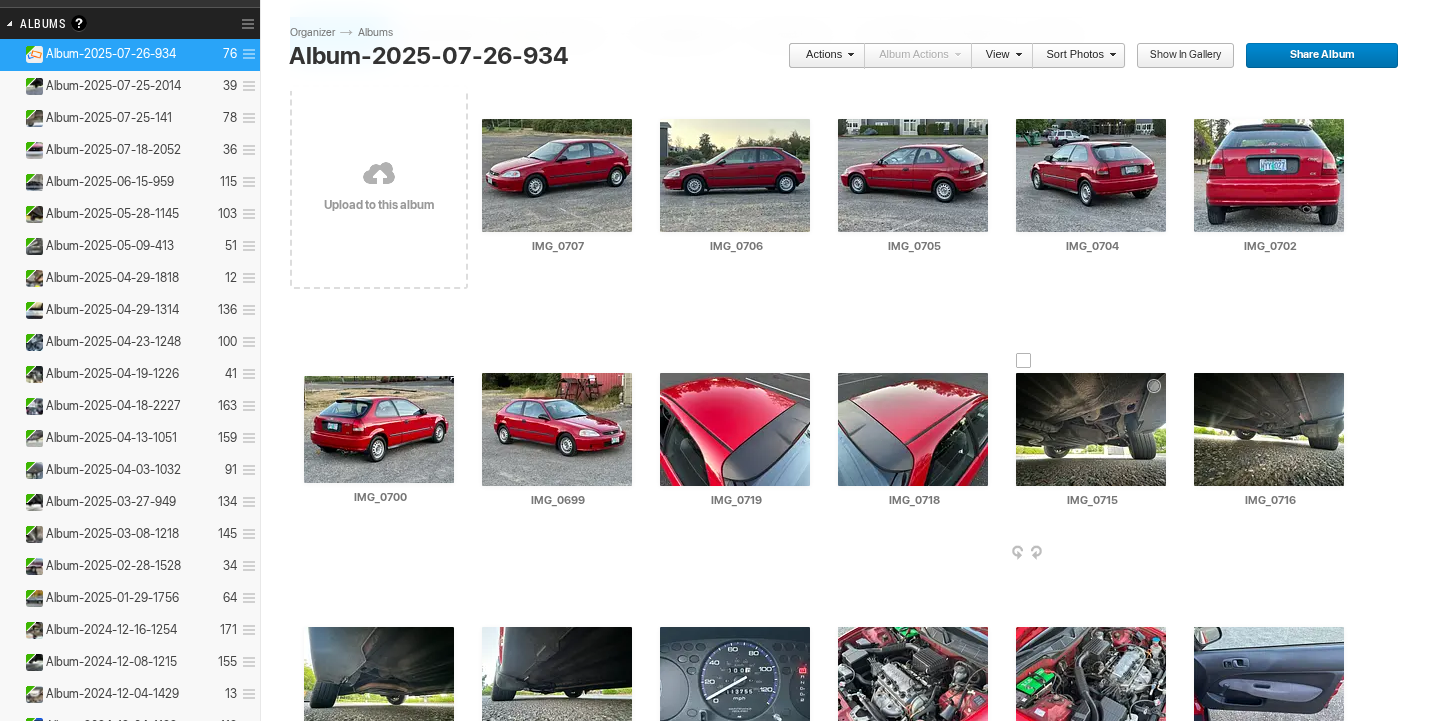 click at bounding box center [1091, 429] 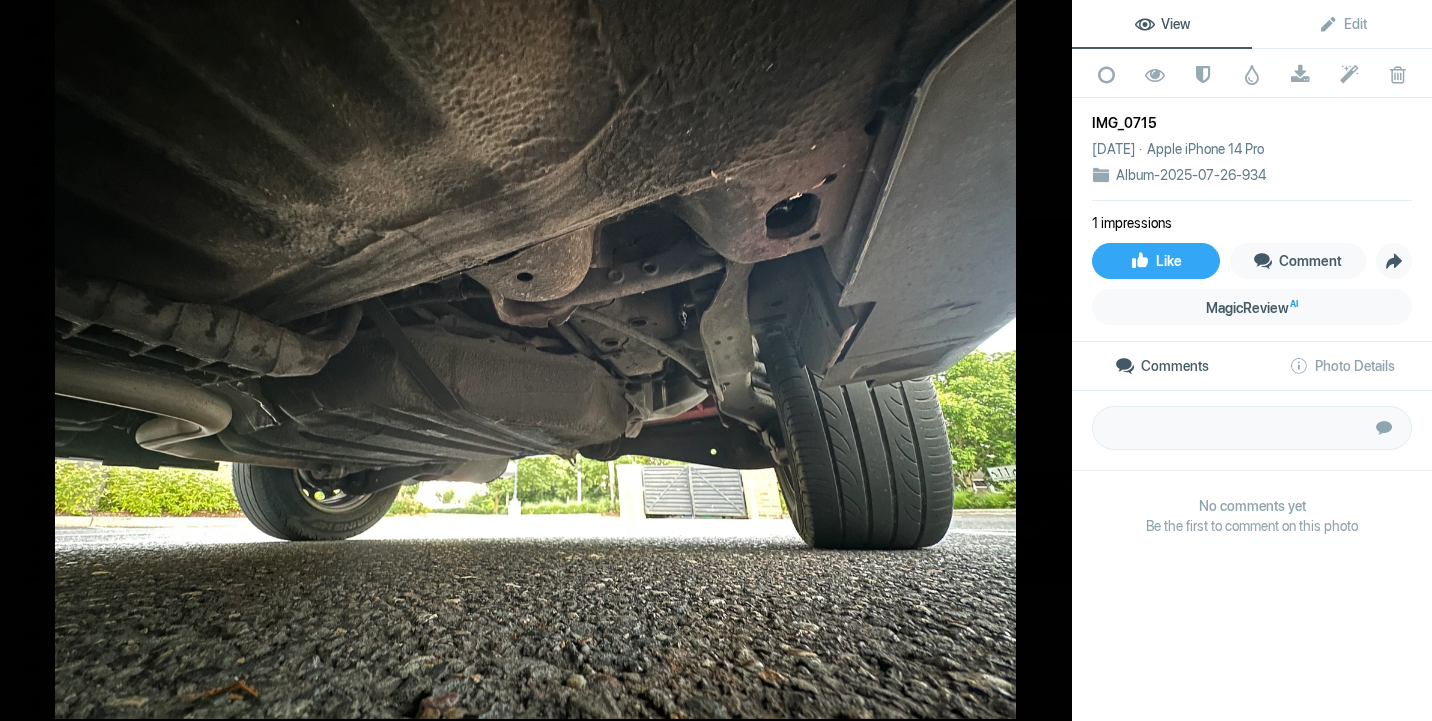 click 